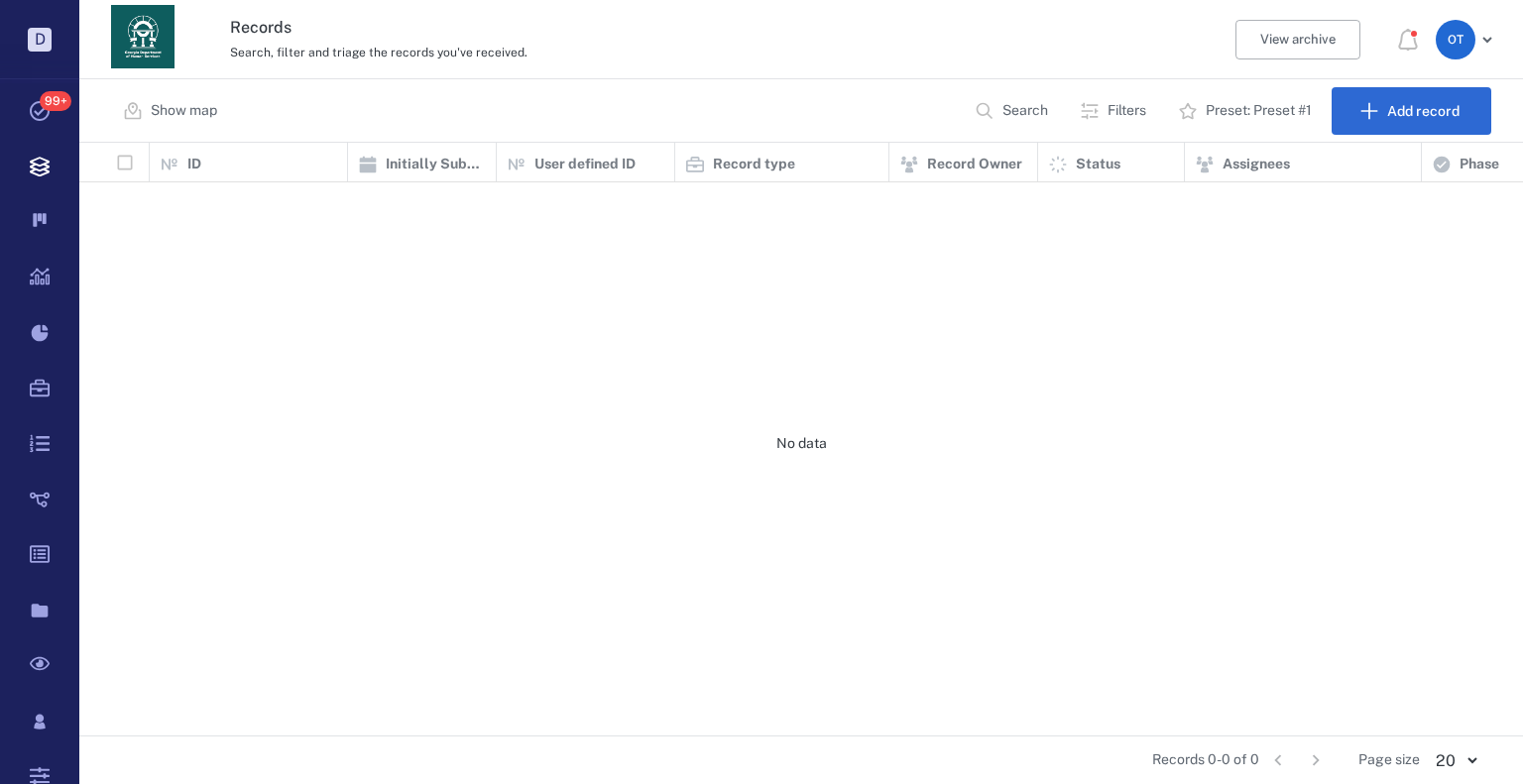 scroll, scrollTop: 0, scrollLeft: 0, axis: both 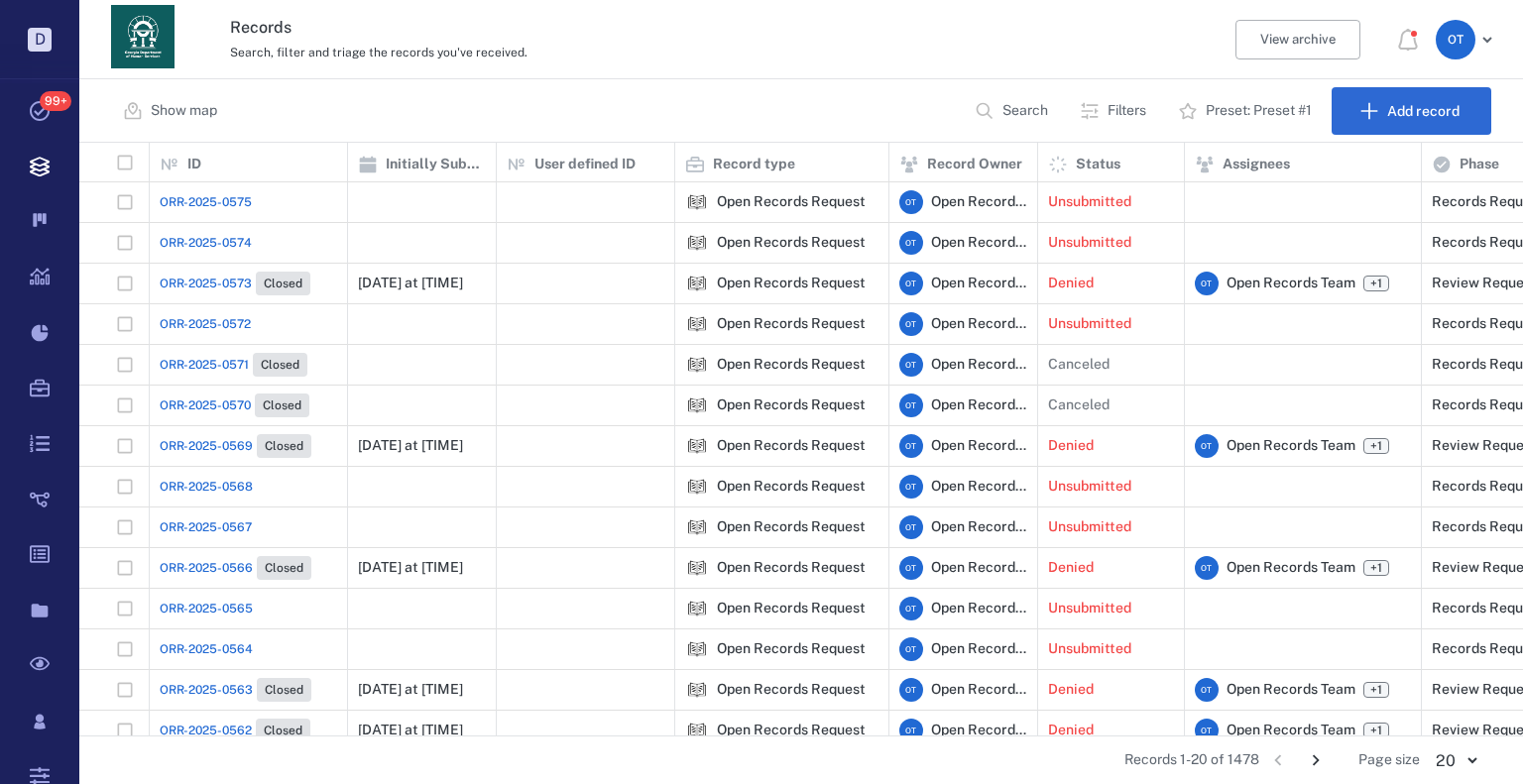 click on "ORR-2025-0573" at bounding box center (205, 283) 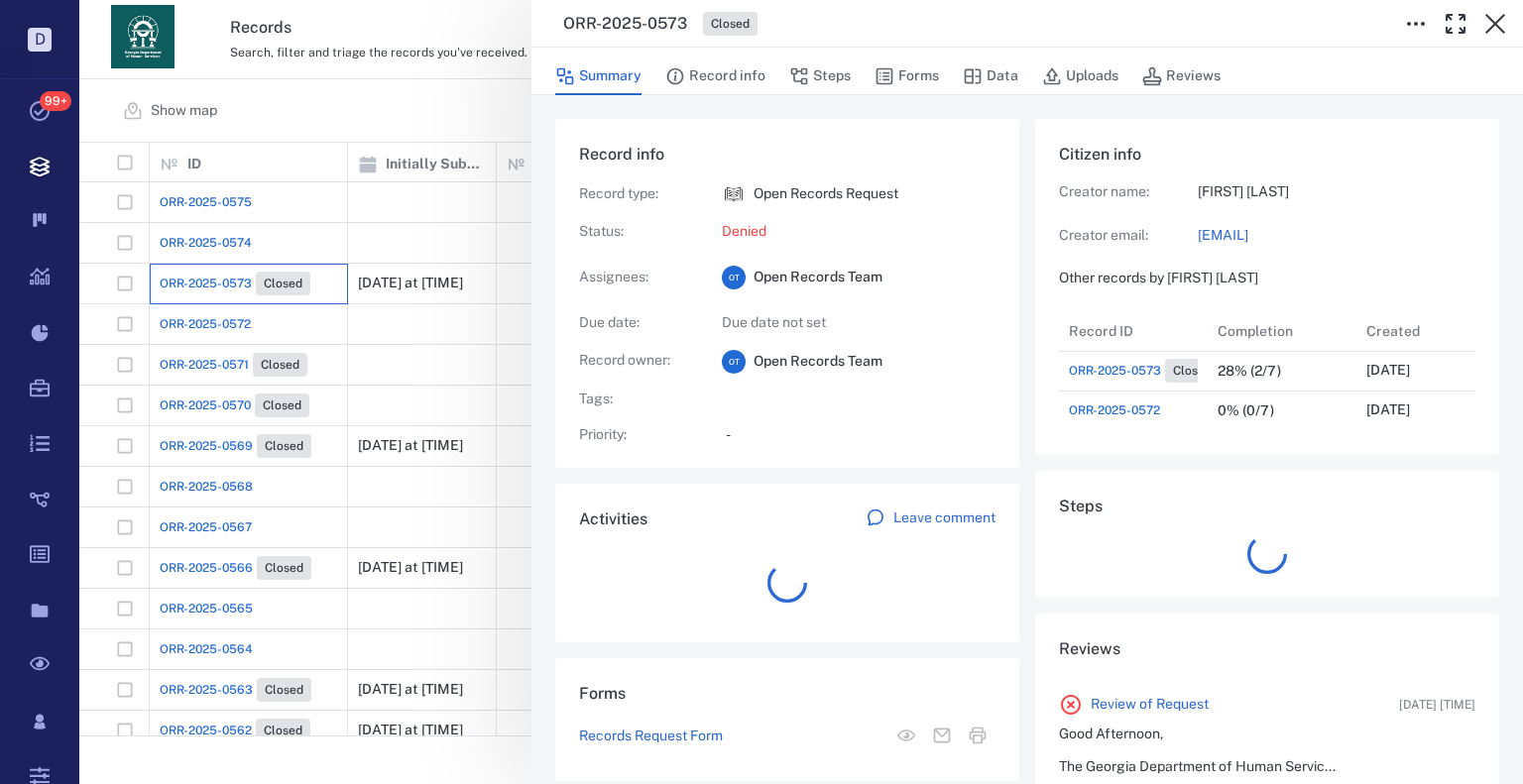 scroll, scrollTop: 219, scrollLeft: 0, axis: vertical 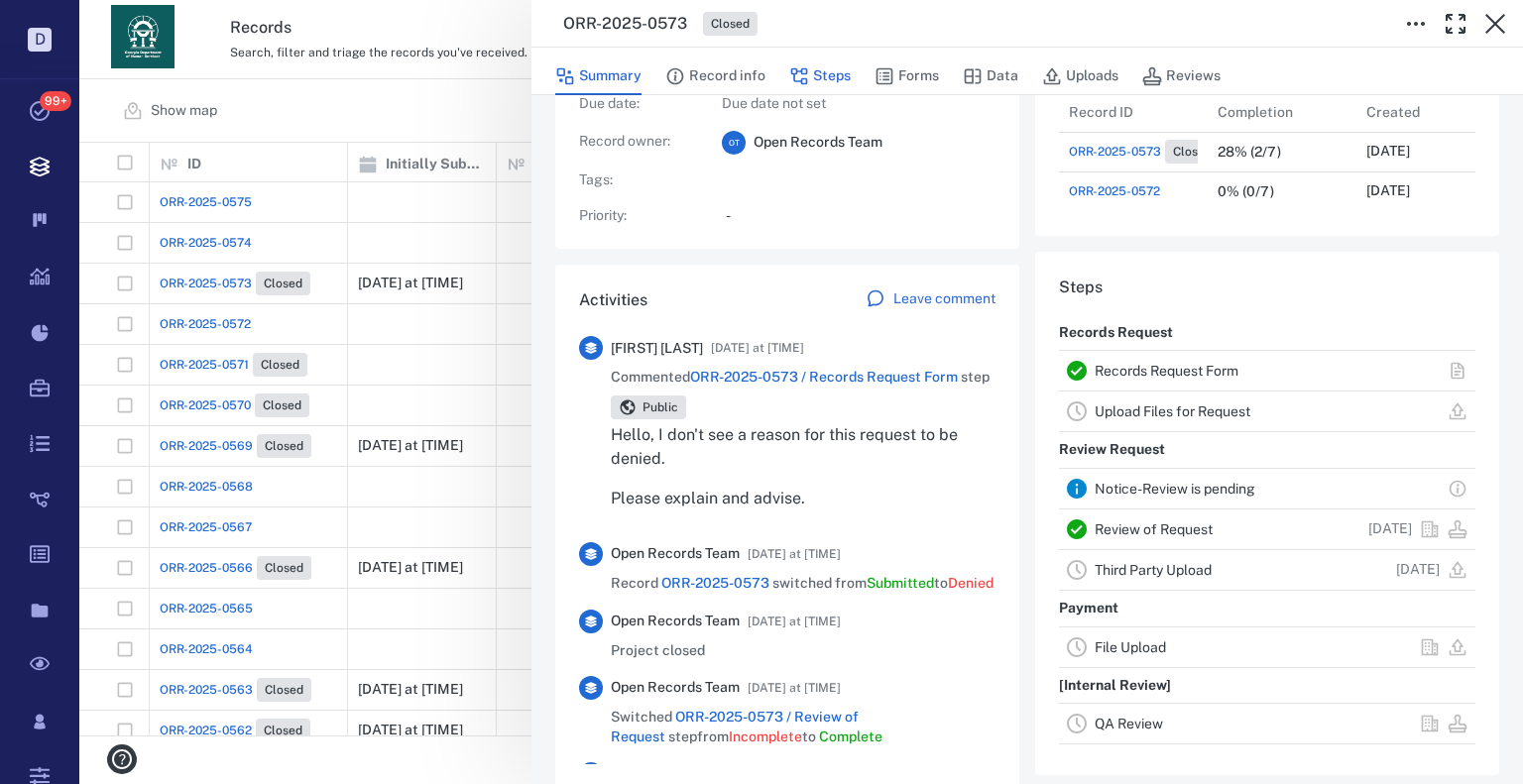 click on "Steps" at bounding box center (820, 76) 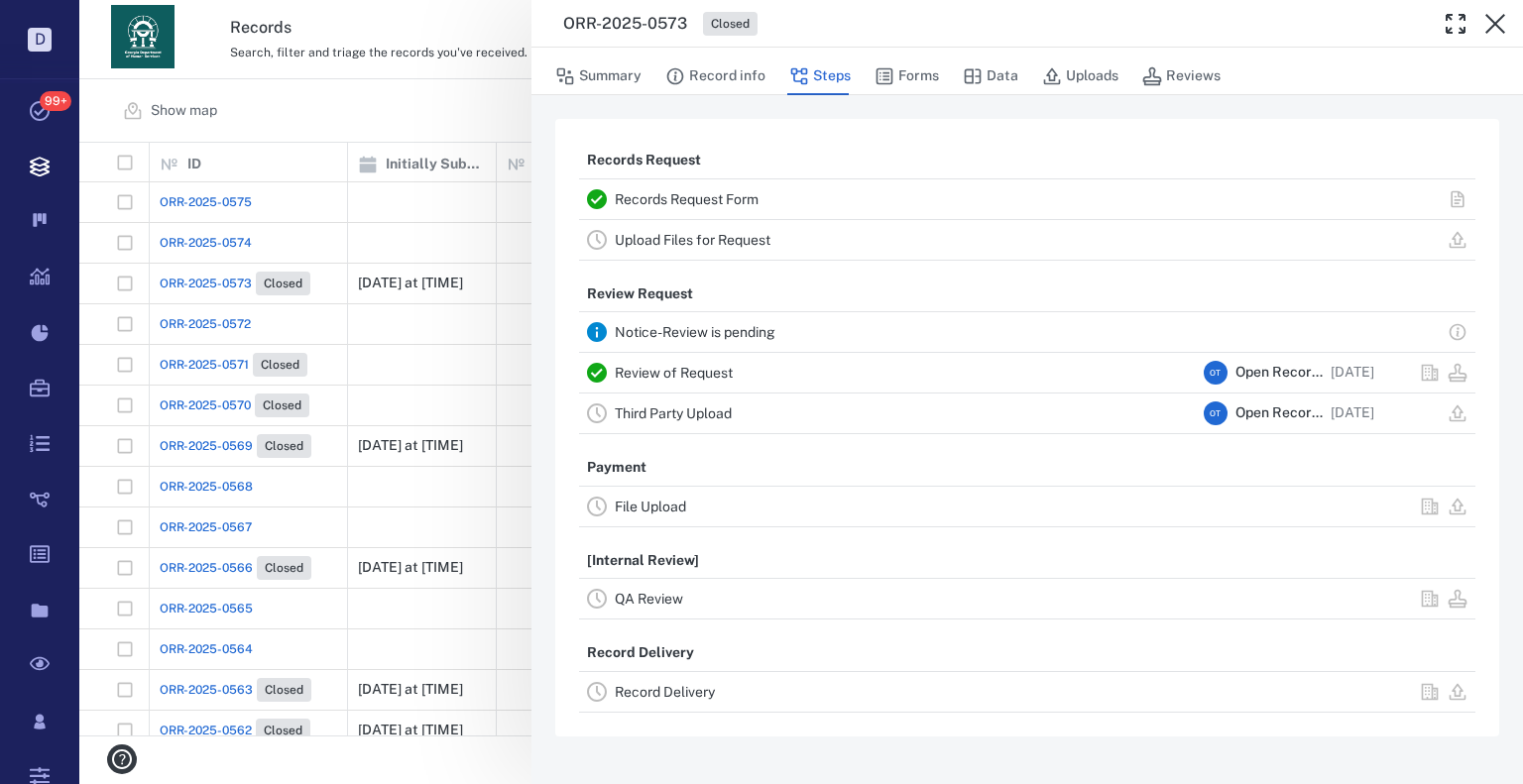 scroll, scrollTop: 0, scrollLeft: 0, axis: both 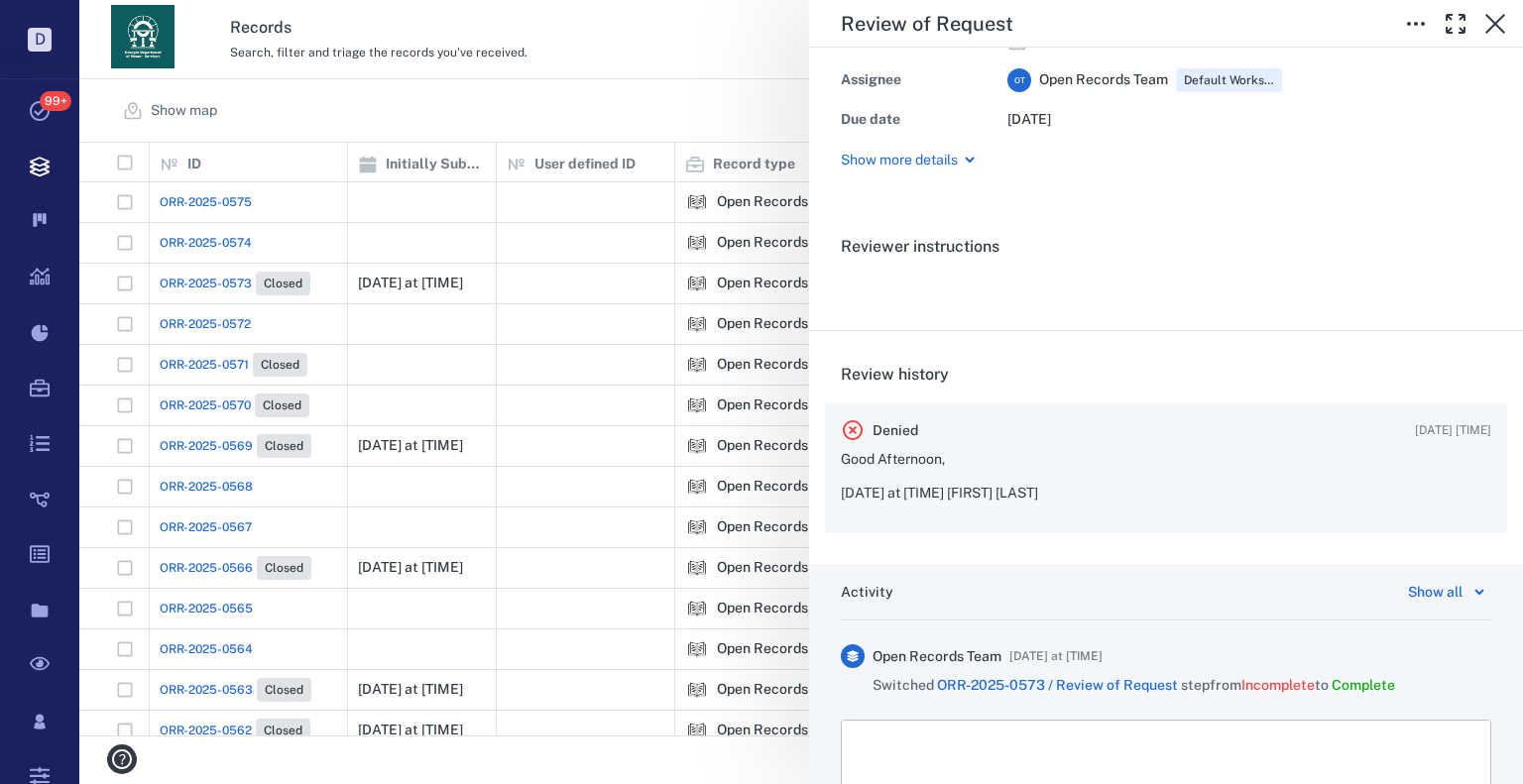 click on "[DATE] at [TIME] [FIRST] [LAST]" at bounding box center [1166, 476] 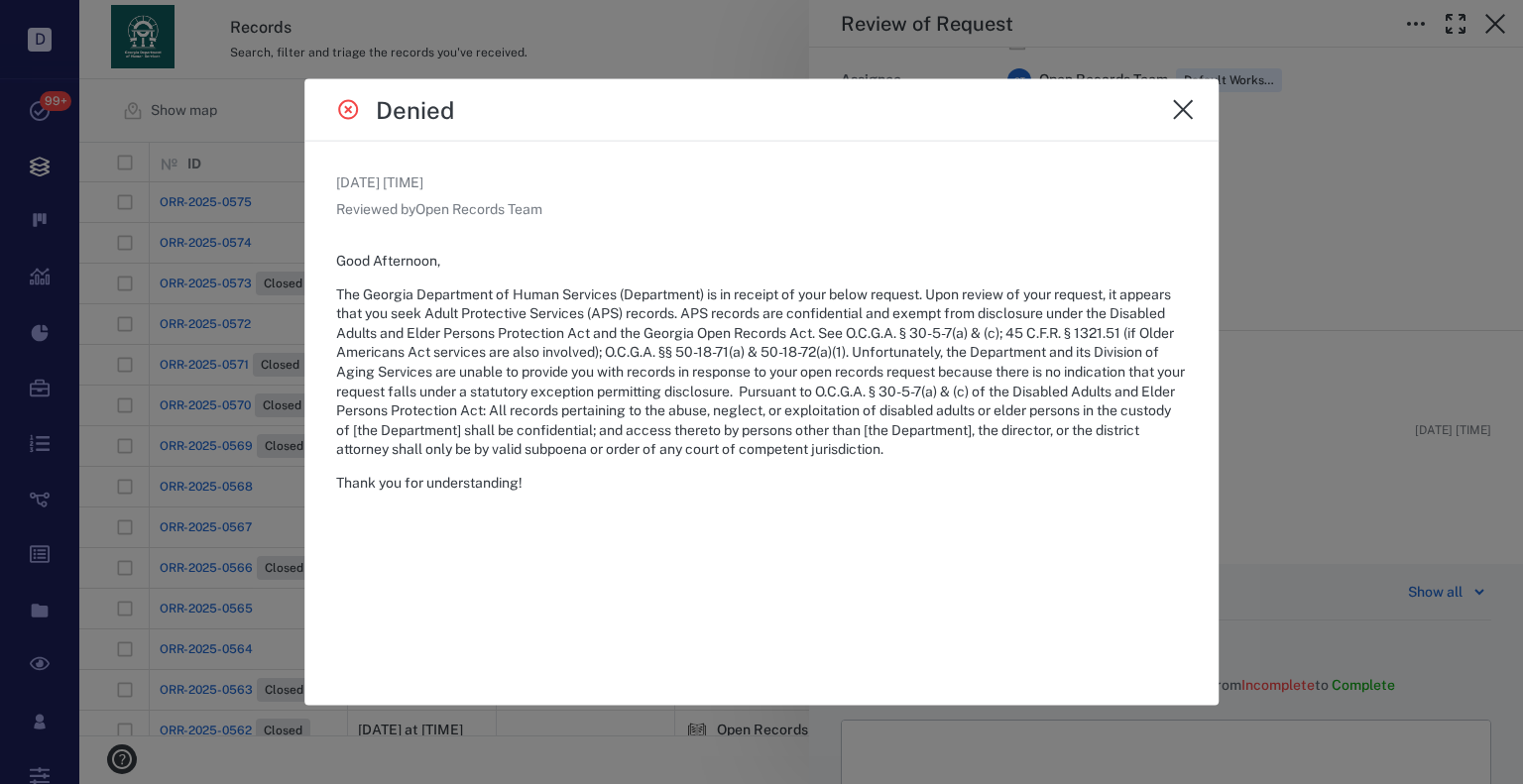 drag, startPoint x: 350, startPoint y: 271, endPoint x: 537, endPoint y: 357, distance: 205.8276 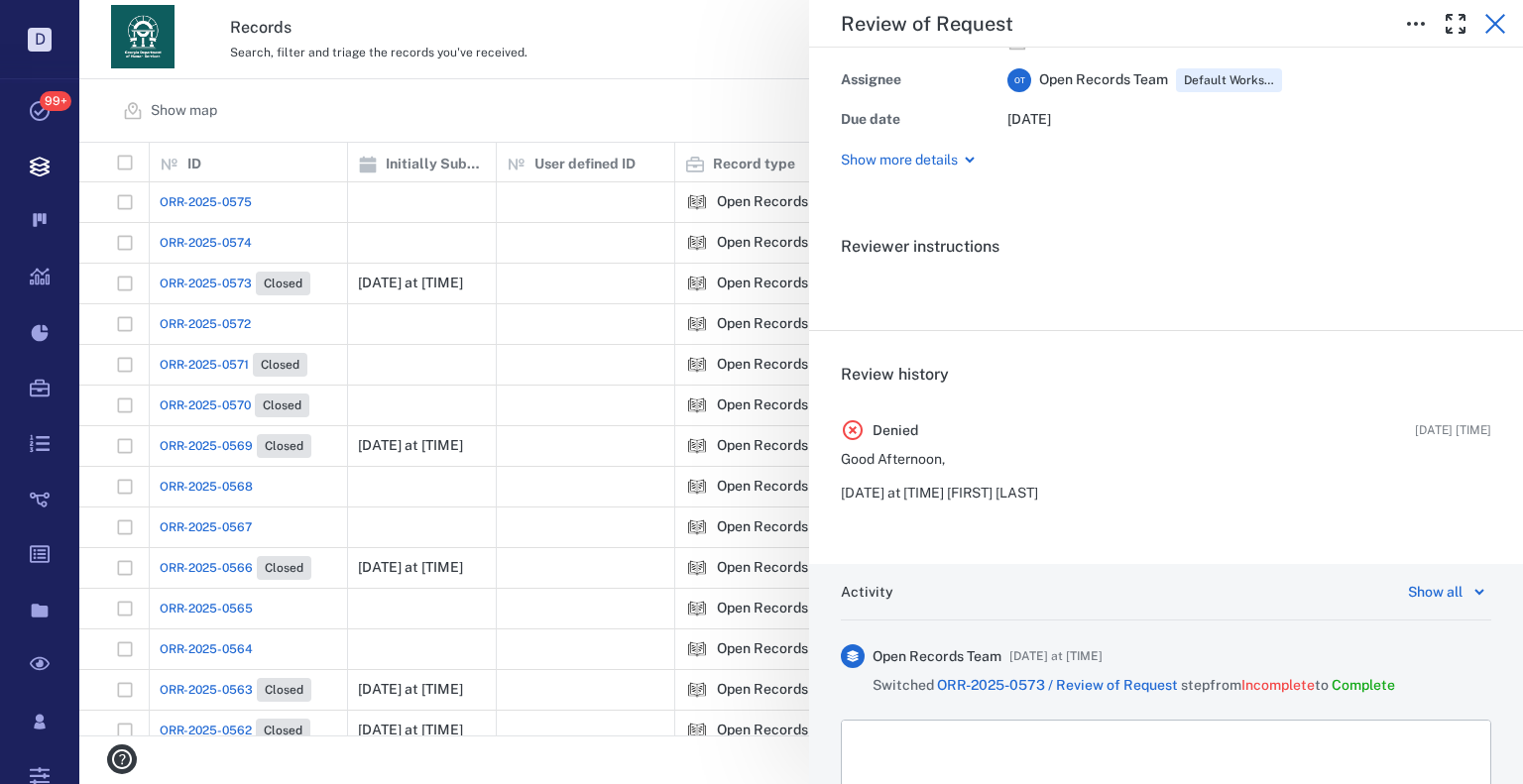 click 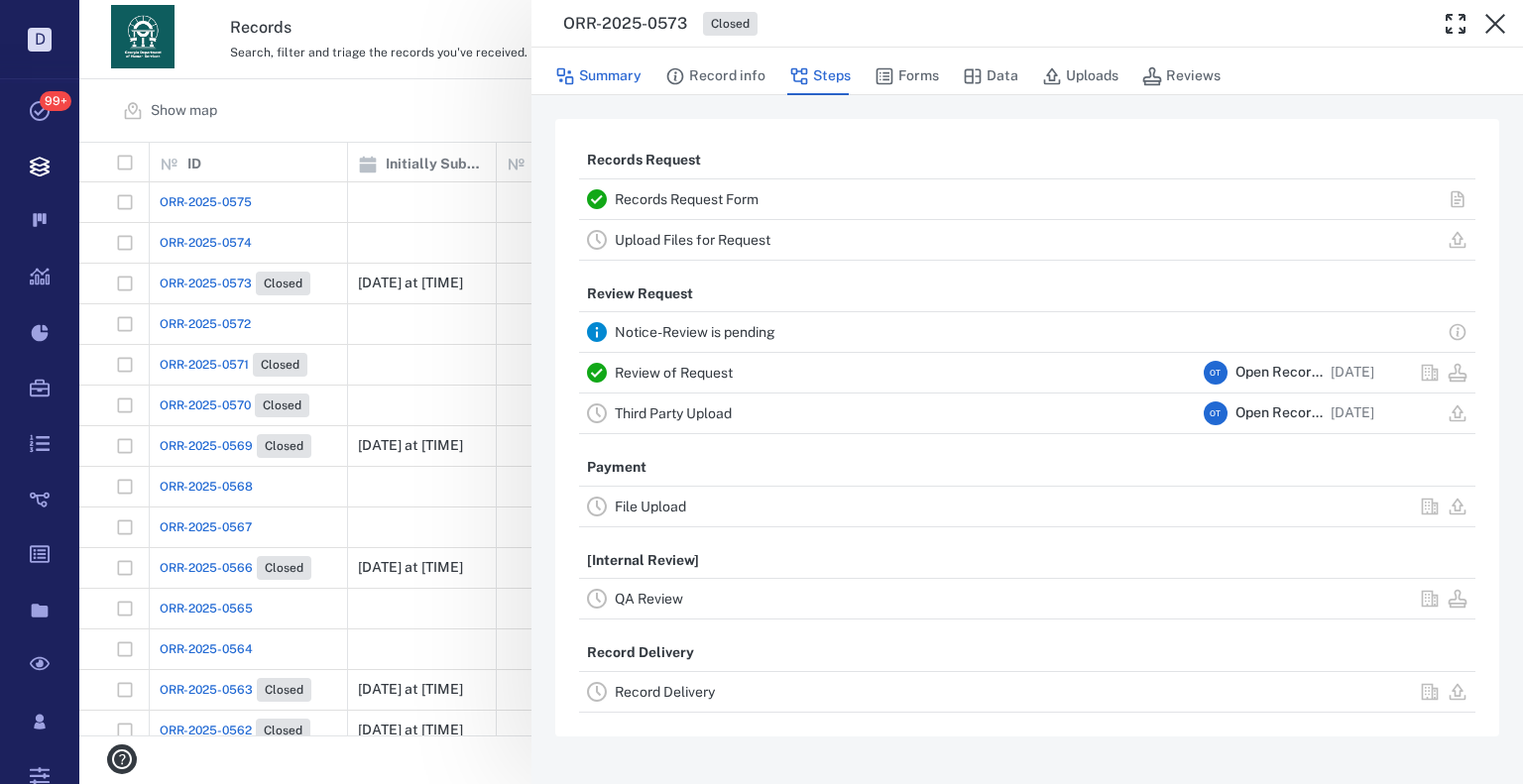 click on "Summary" at bounding box center [598, 76] 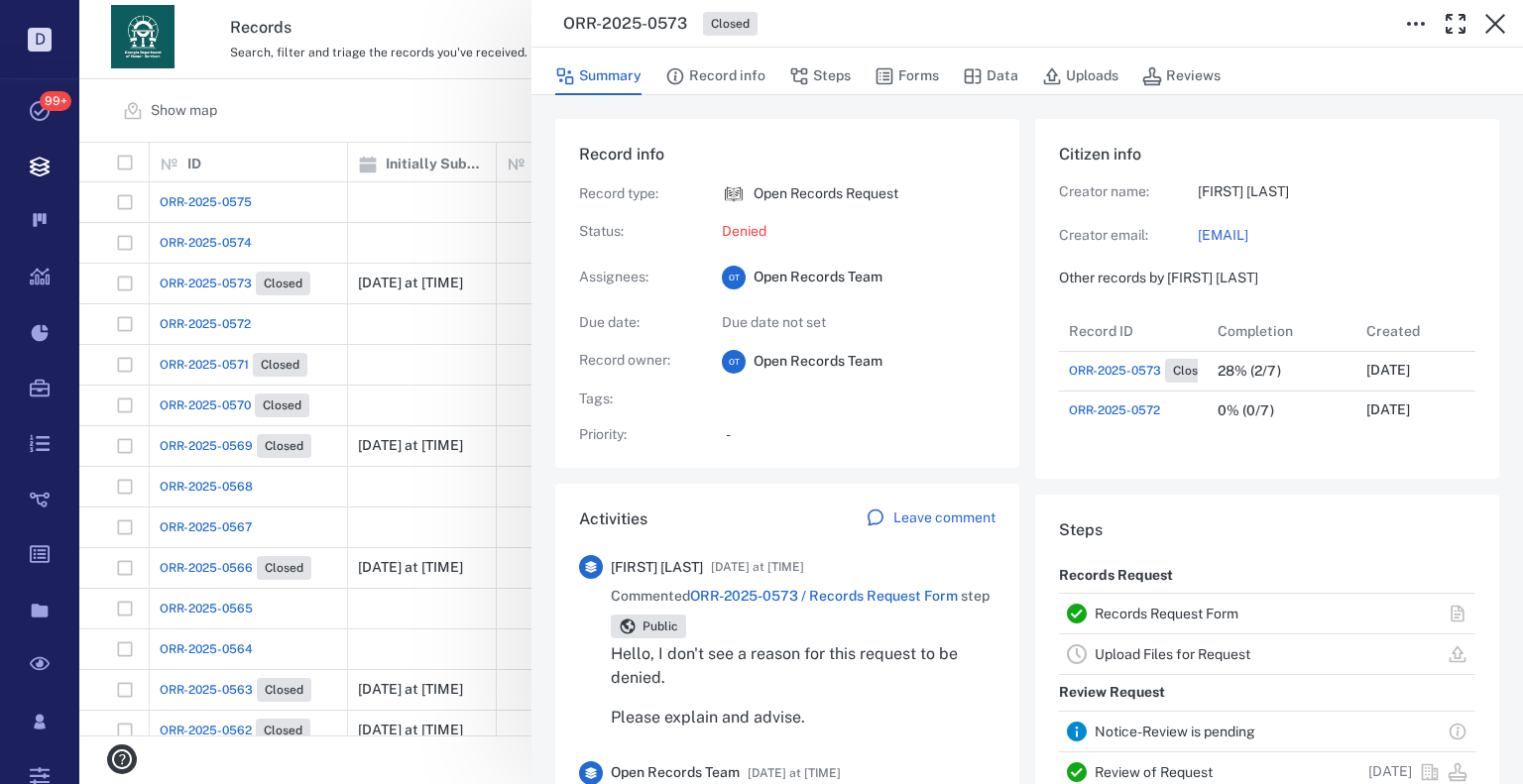 scroll, scrollTop: 16, scrollLeft: 16, axis: both 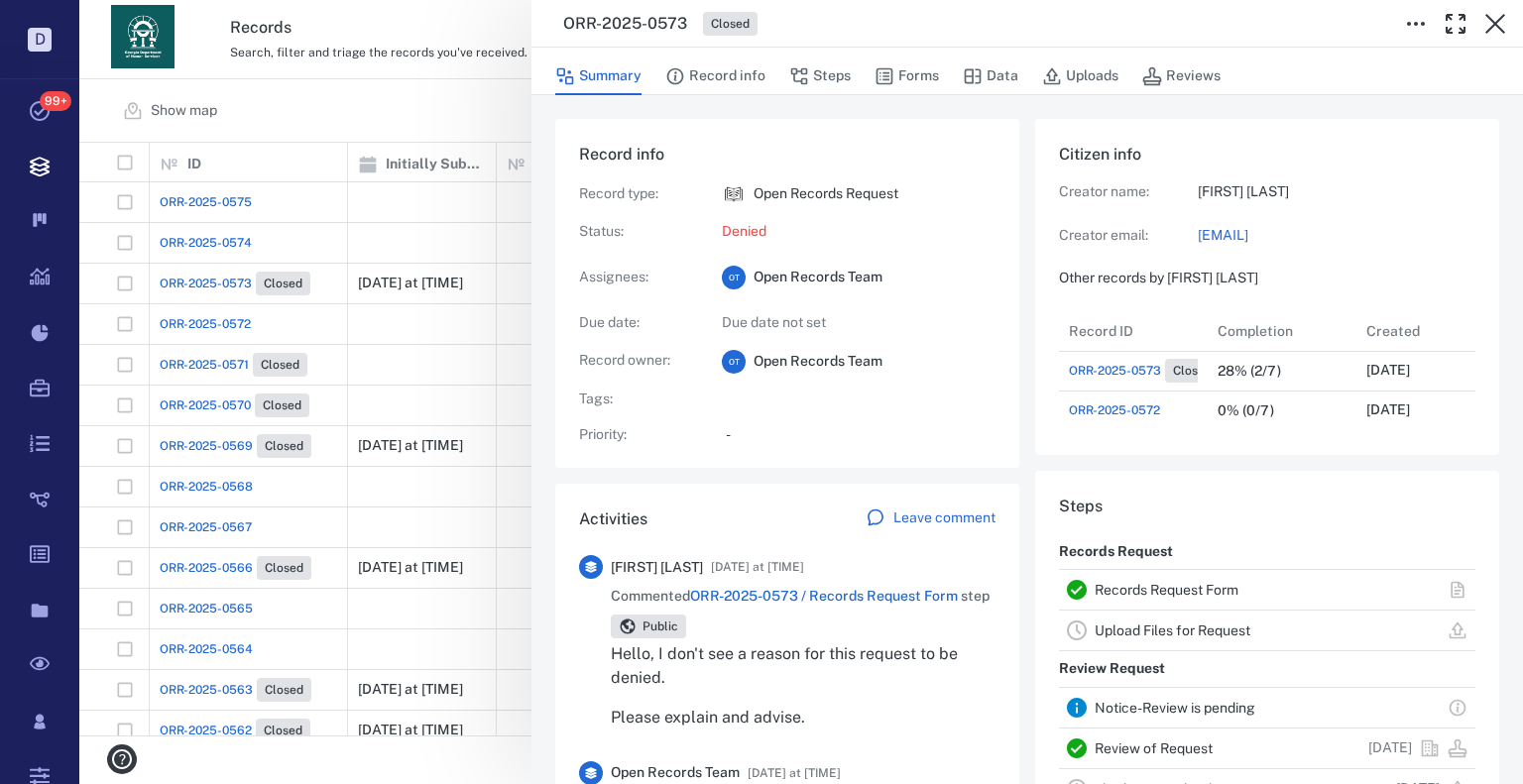 click on "ORR-2025-0573 / Records Request Form" at bounding box center [824, 596] 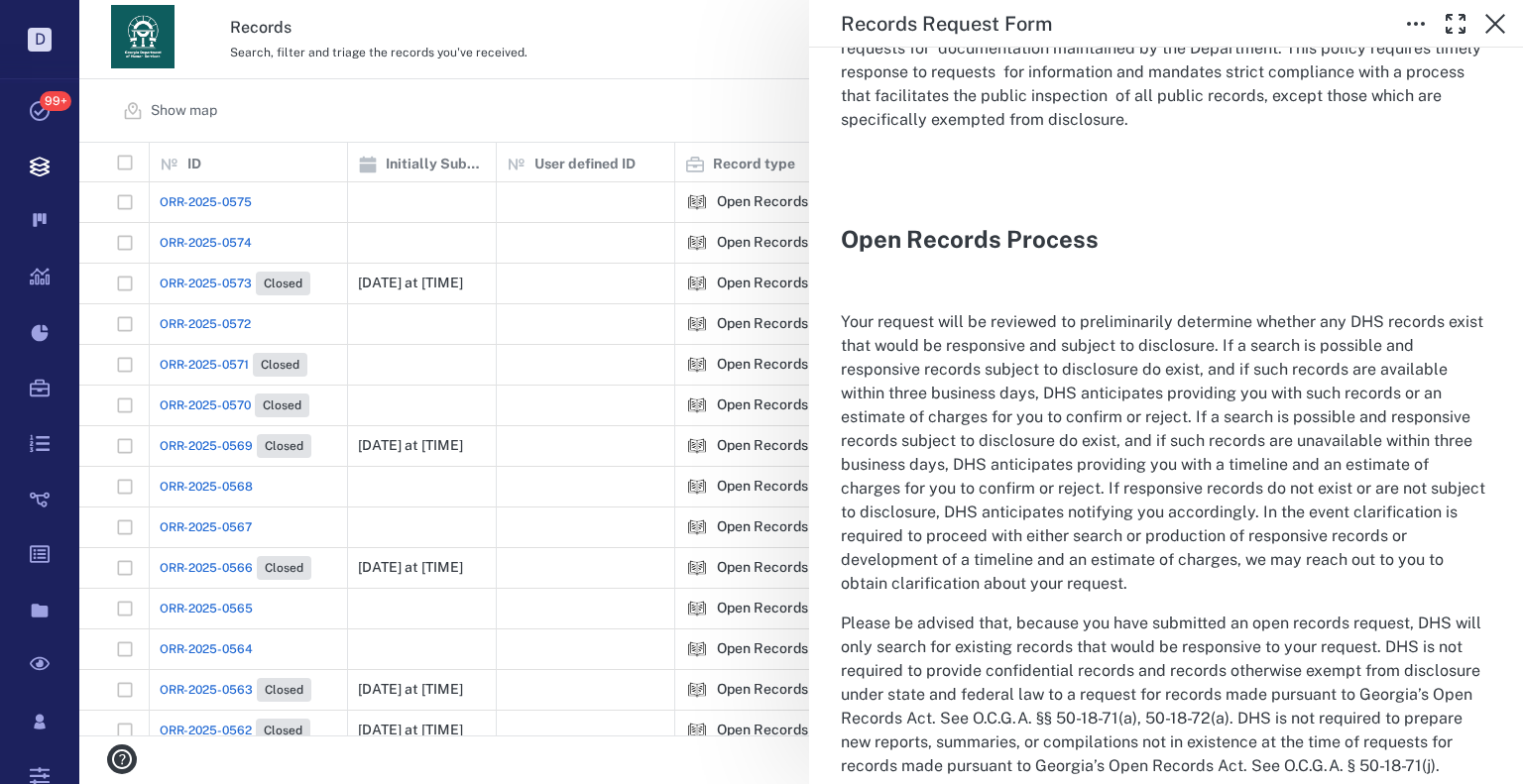 scroll, scrollTop: 892, scrollLeft: 0, axis: vertical 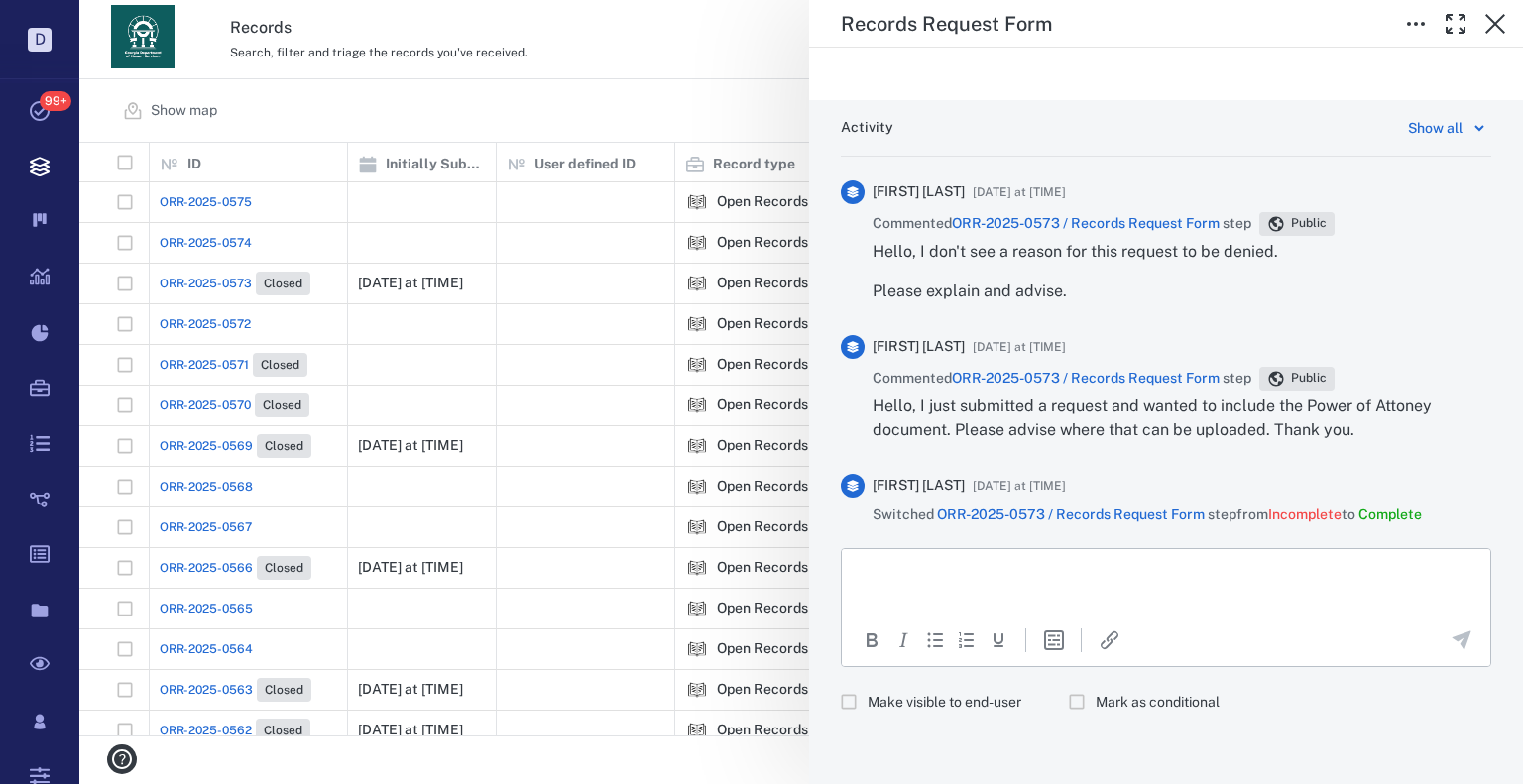 drag, startPoint x: 1165, startPoint y: 295, endPoint x: 1132, endPoint y: 659, distance: 365.49282 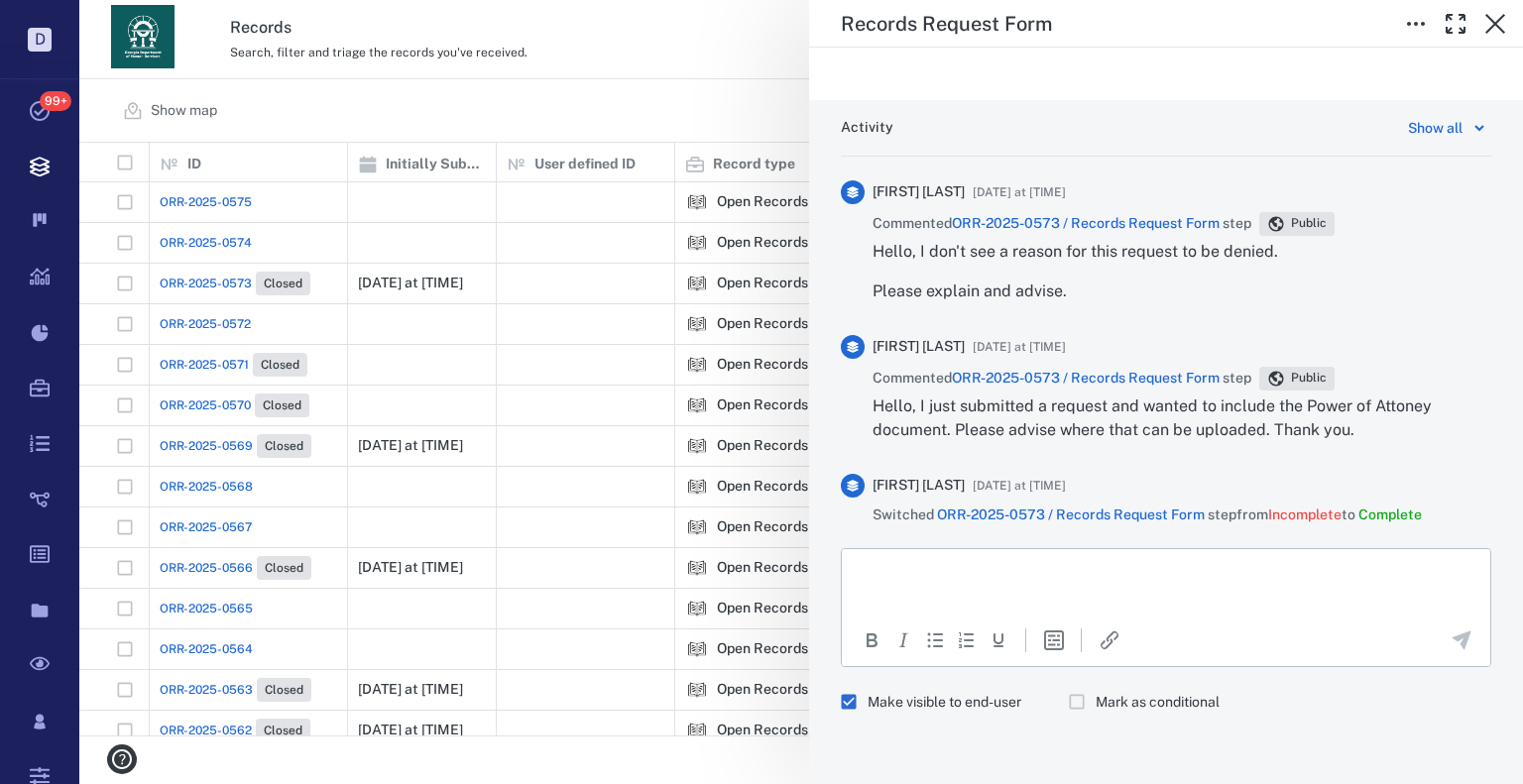 drag, startPoint x: 981, startPoint y: 594, endPoint x: 992, endPoint y: 584, distance: 14.866069 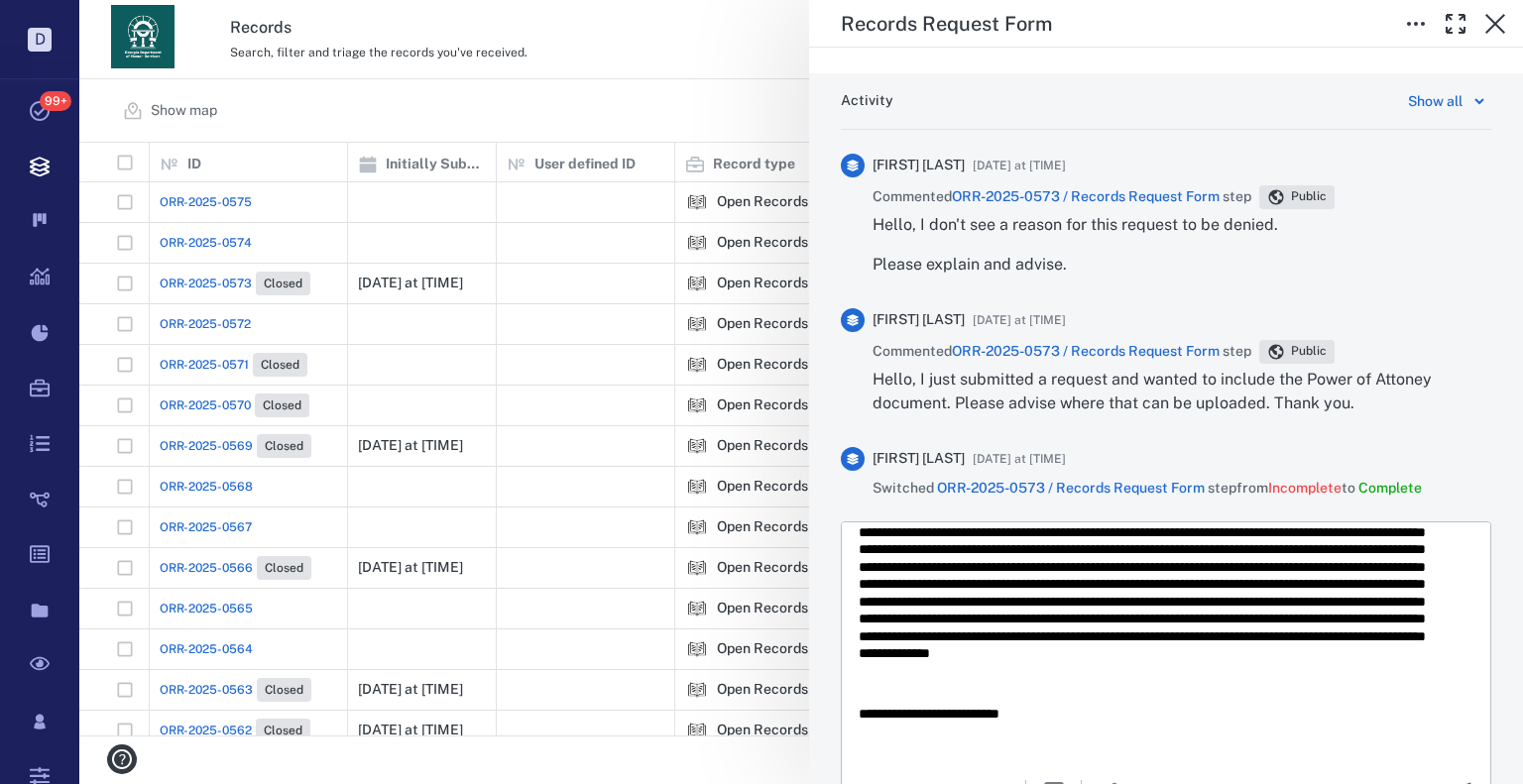 scroll, scrollTop: 220, scrollLeft: 0, axis: vertical 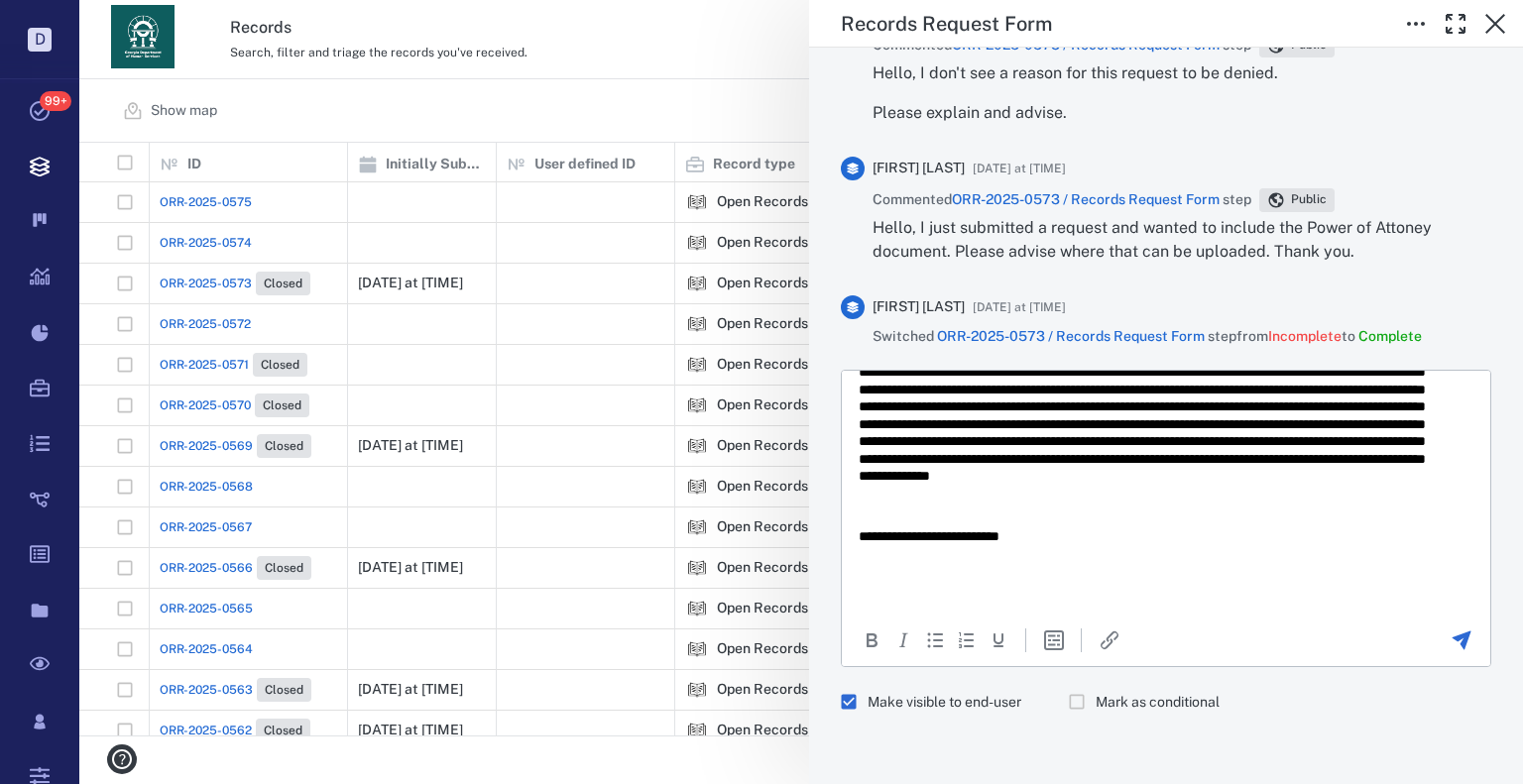 drag, startPoint x: 1436, startPoint y: 643, endPoint x: 602, endPoint y: 45, distance: 1026.2358 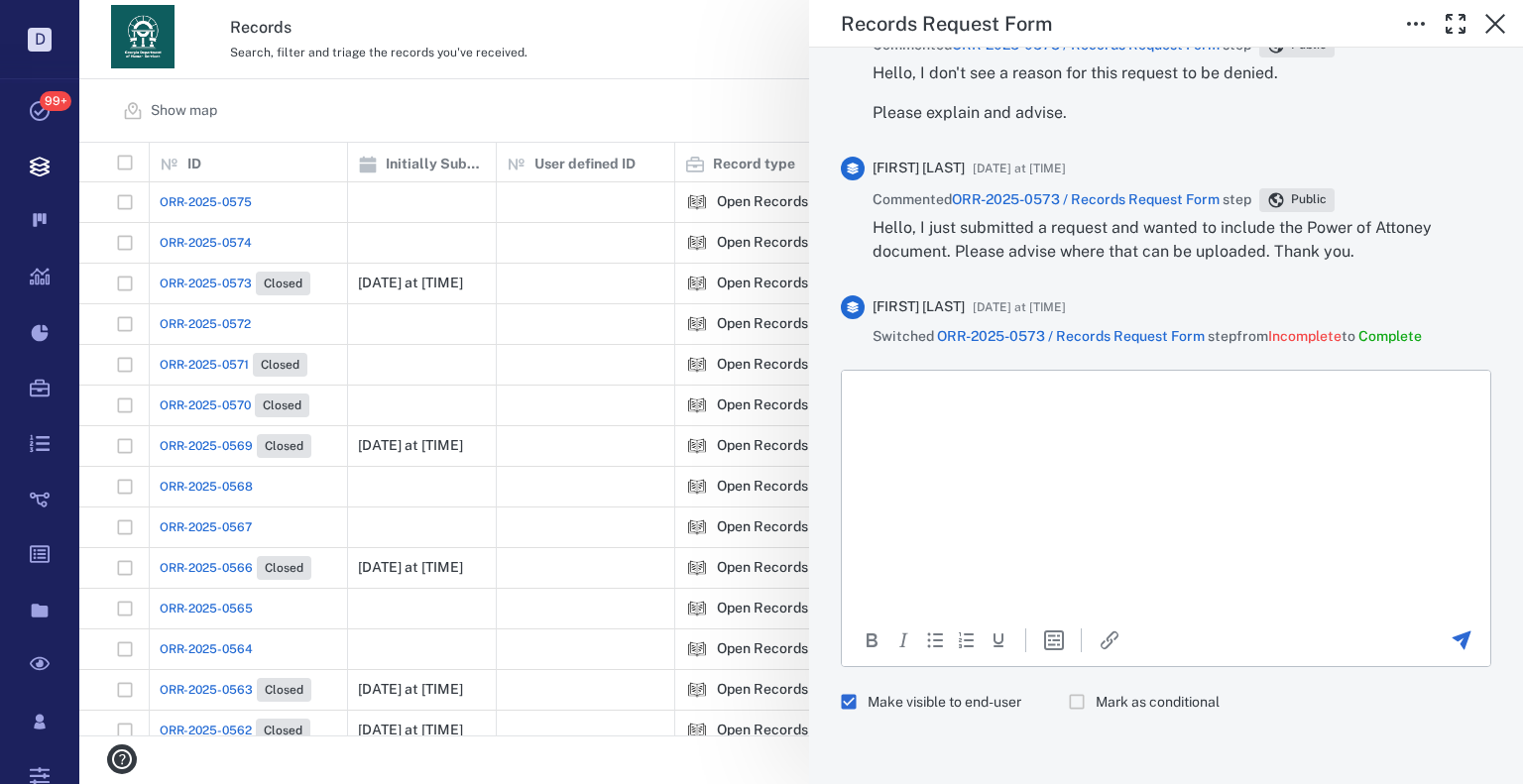 scroll, scrollTop: 0, scrollLeft: 0, axis: both 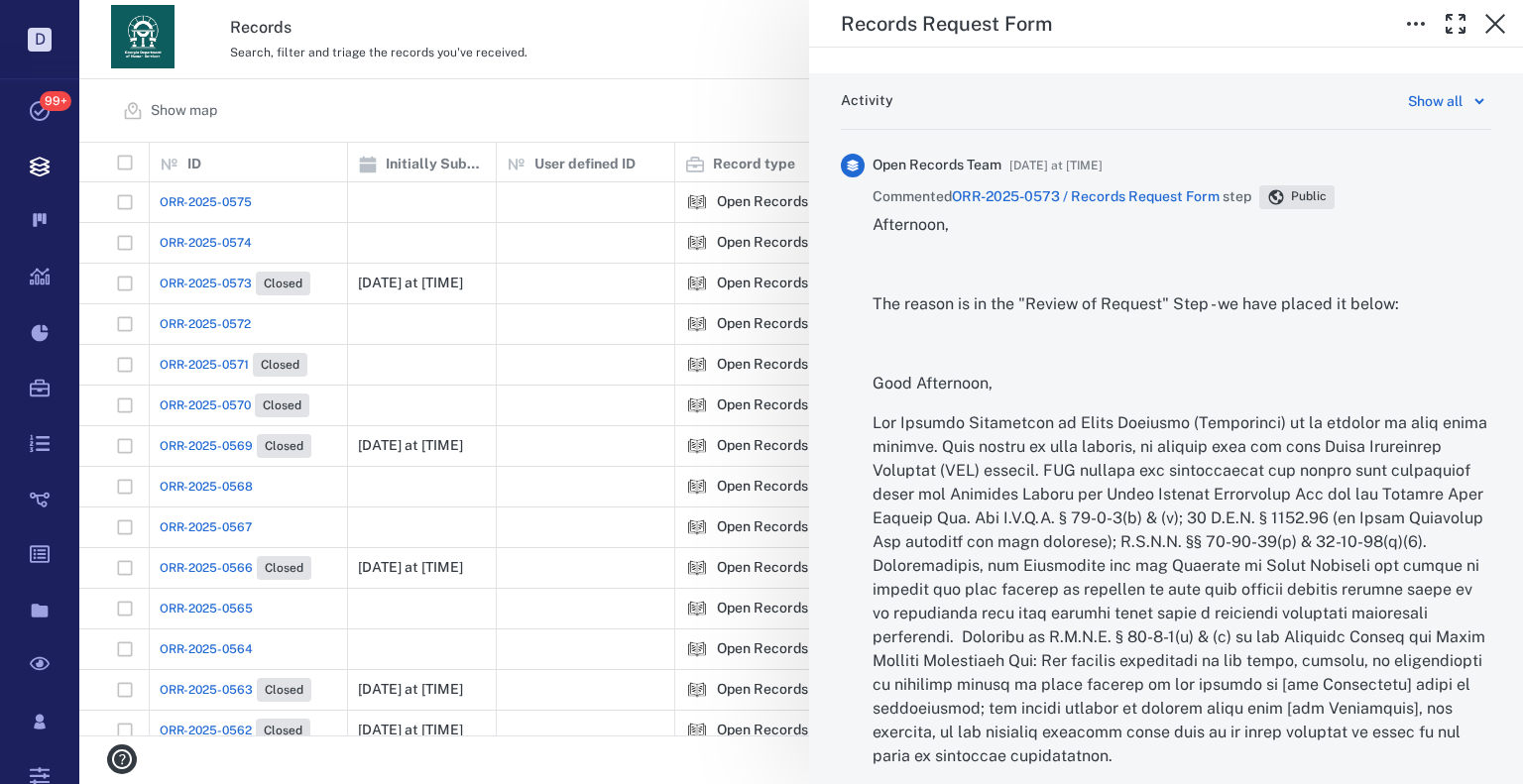 click on "Records Request Form     Status Complete Type Form Record ORR-2025-0573 Responsible party Applicant Visibility Public Description Open Records
The Open Records Act (ORA), O.C.G.A. §50-18-70 et. seq., enacted by the Georgia General Assembly, places an emphasis on the importance of open government. In instituting the ORA, the General Assembly declared that in order to ensure transparency in government it is essential that the public have unencumbered access to public records. It is with this same intent that the Department of Human Services (DHS) introduces this policy to insure compliance with the ORA.
The policy of DHS is to comply with the provisions of the ORA when responding to requests for  documentation maintained by the Department. This policy requires timely response to requests  for information and mandates strict compliance with a process that facilitates the public inspection  of all public records, except those which are specifically exempted from disclosure." at bounding box center [801, 392] 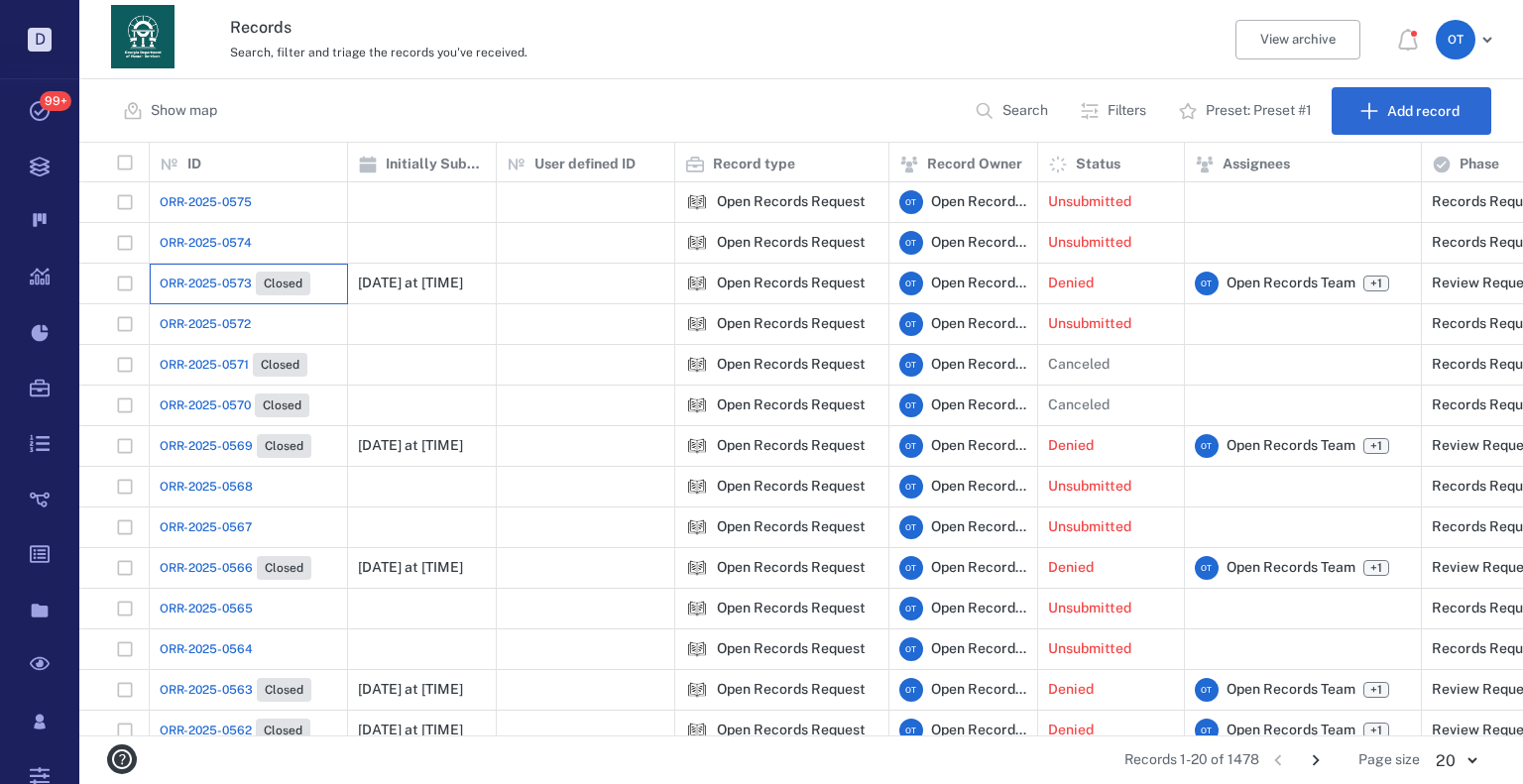 click on "ORR-2025-0573 Closed" at bounding box center [248, 283] 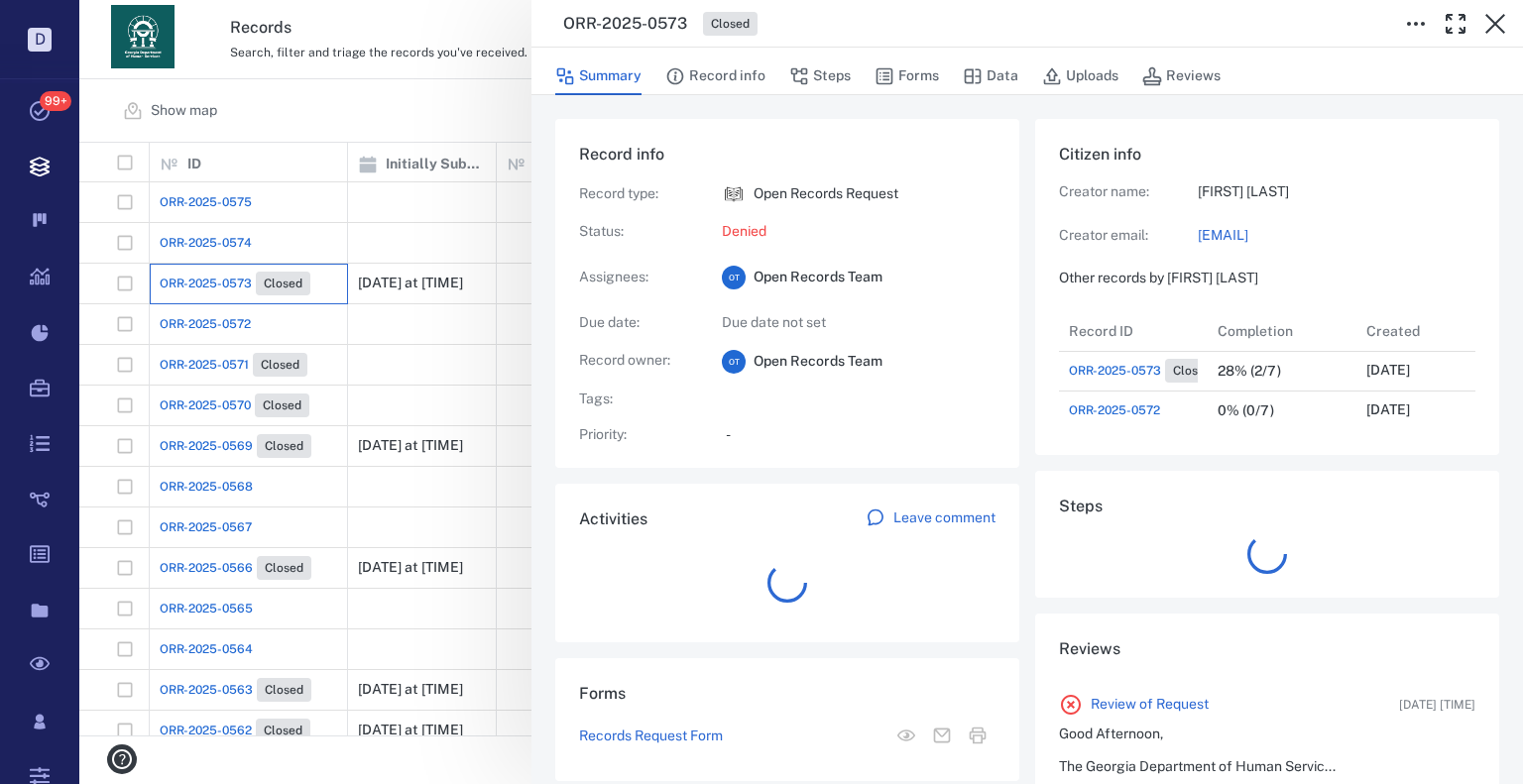 scroll, scrollTop: 16, scrollLeft: 16, axis: both 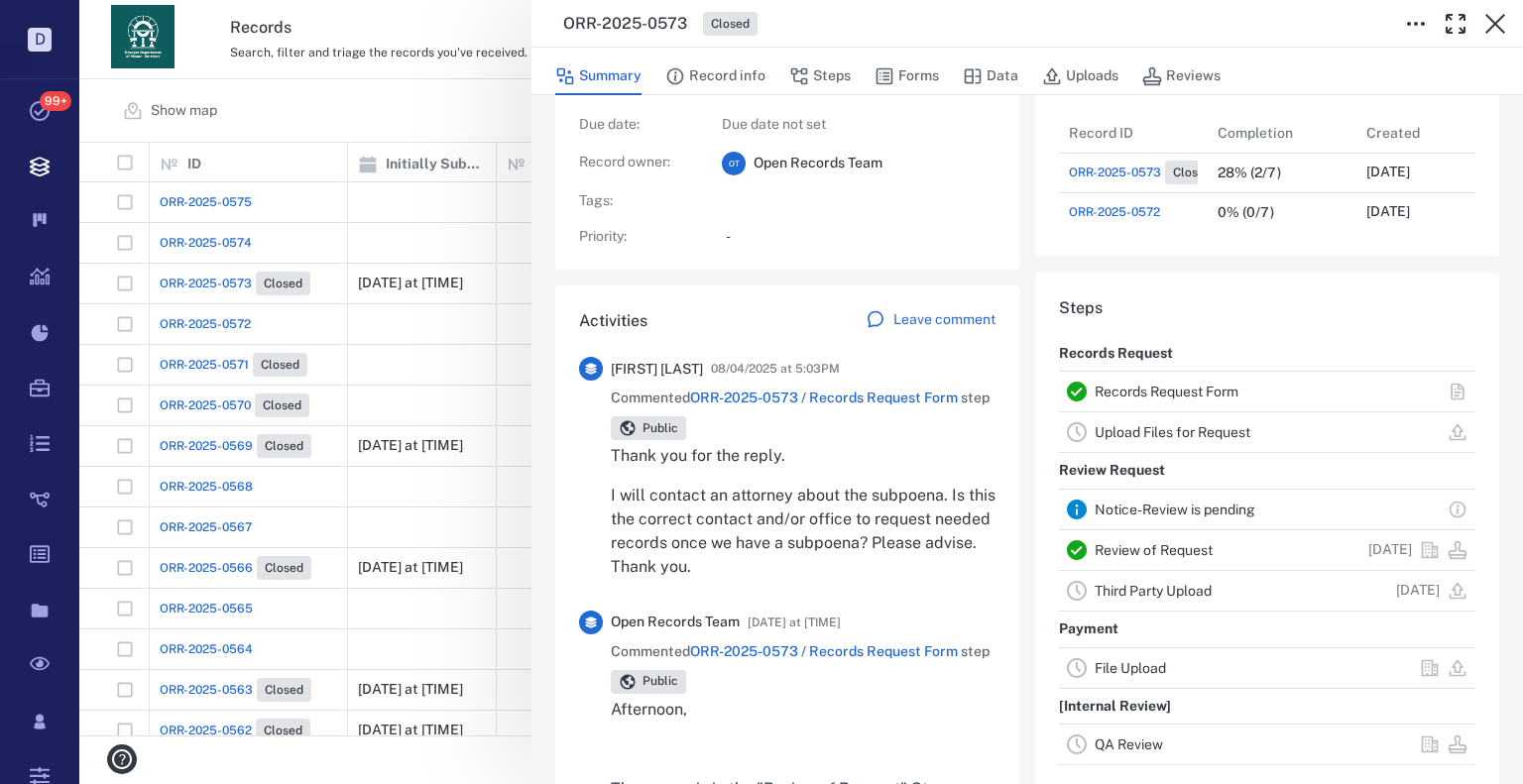 click on "ORR-2025-0573 / Records Request Form" at bounding box center (824, 397) 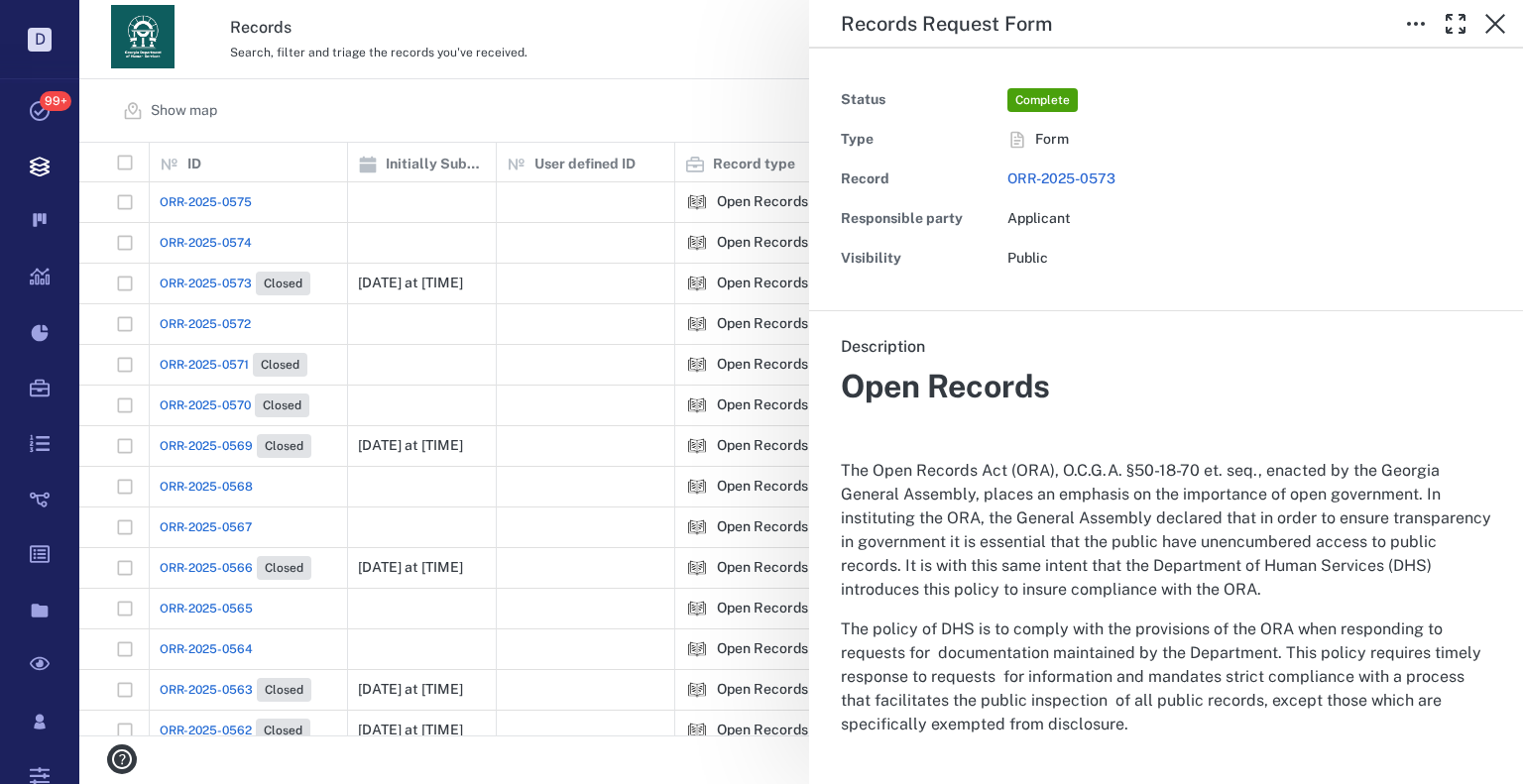 scroll, scrollTop: 0, scrollLeft: 0, axis: both 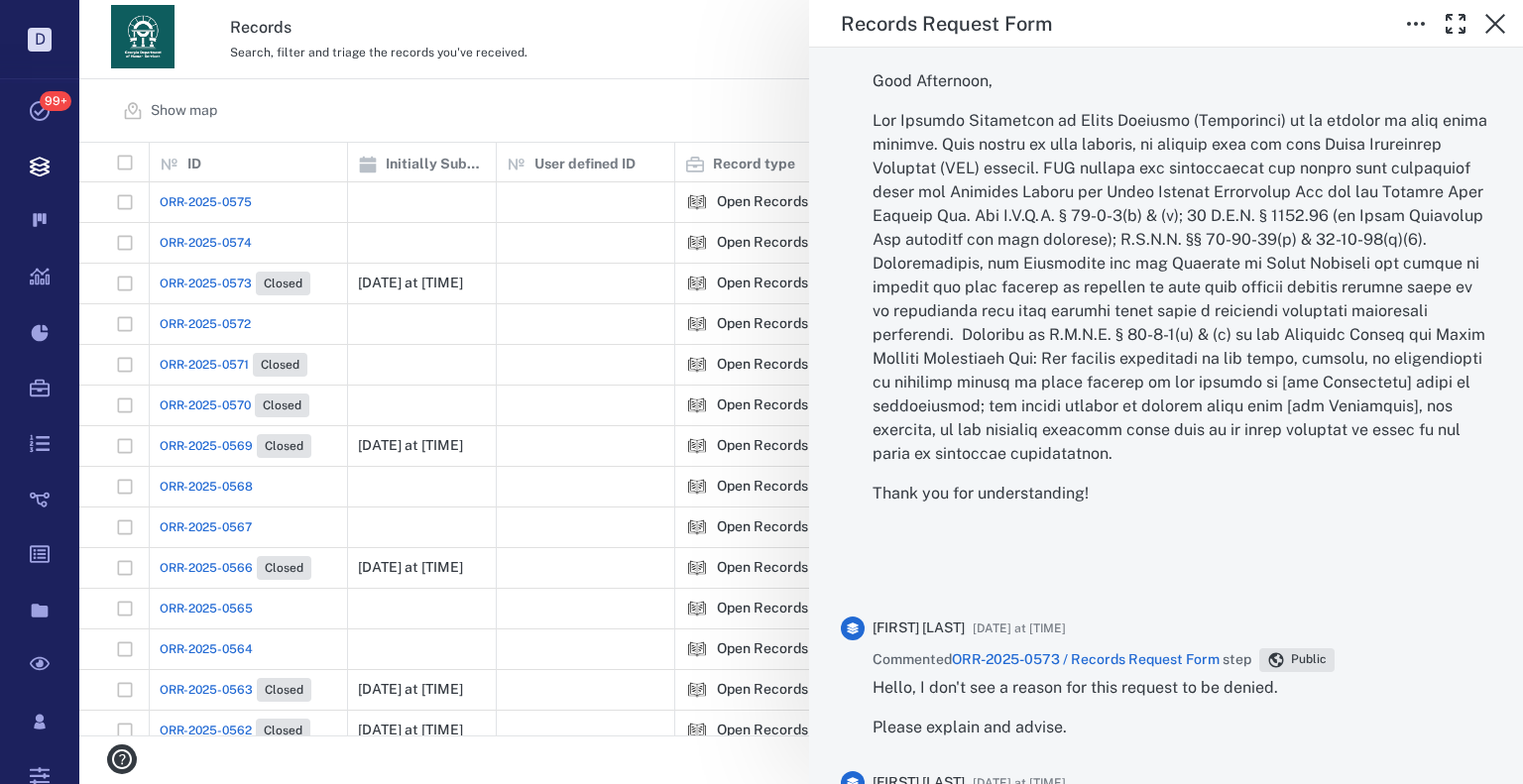 drag, startPoint x: 1199, startPoint y: 323, endPoint x: 1075, endPoint y: 585, distance: 289.862 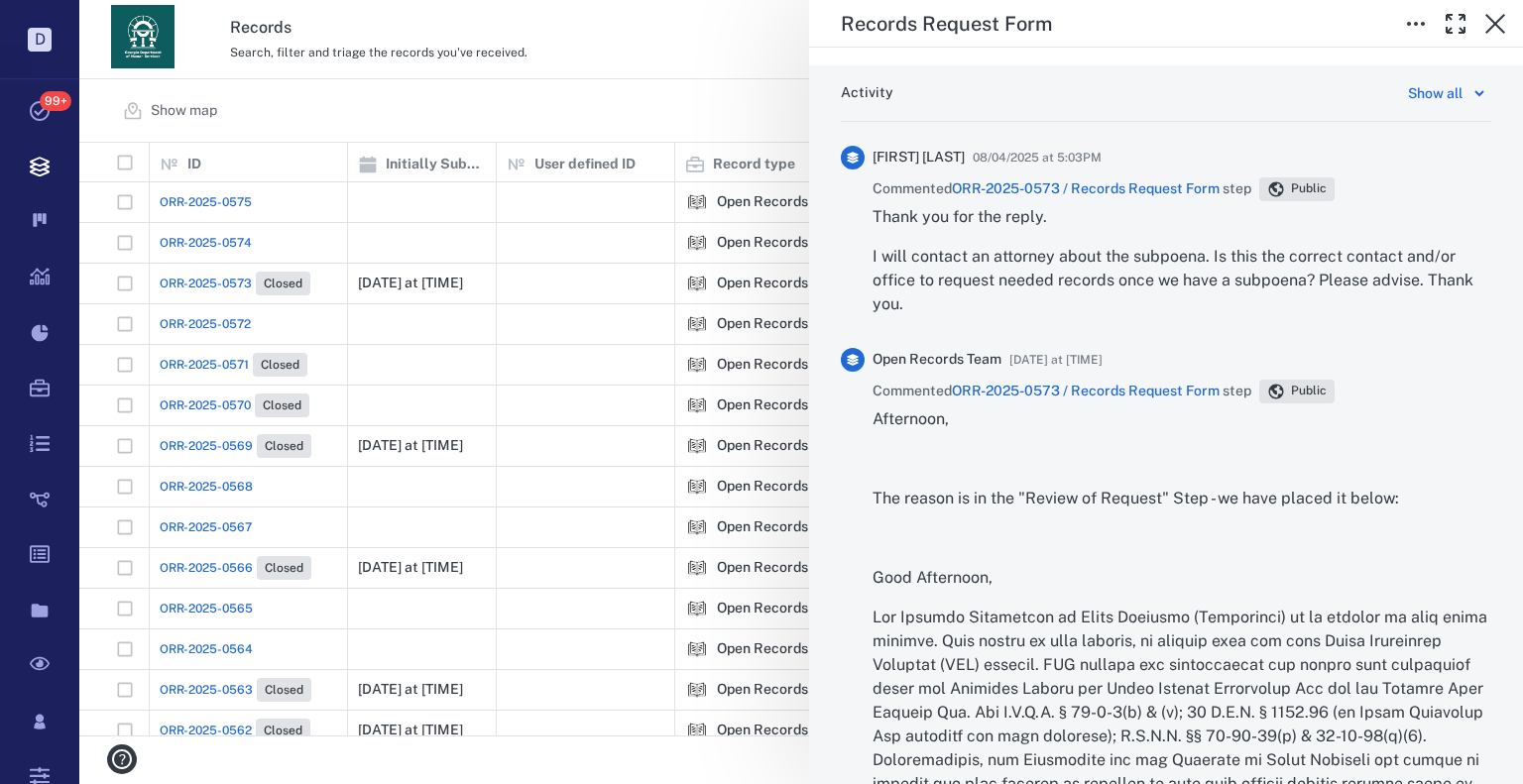 scroll, scrollTop: 3797, scrollLeft: 0, axis: vertical 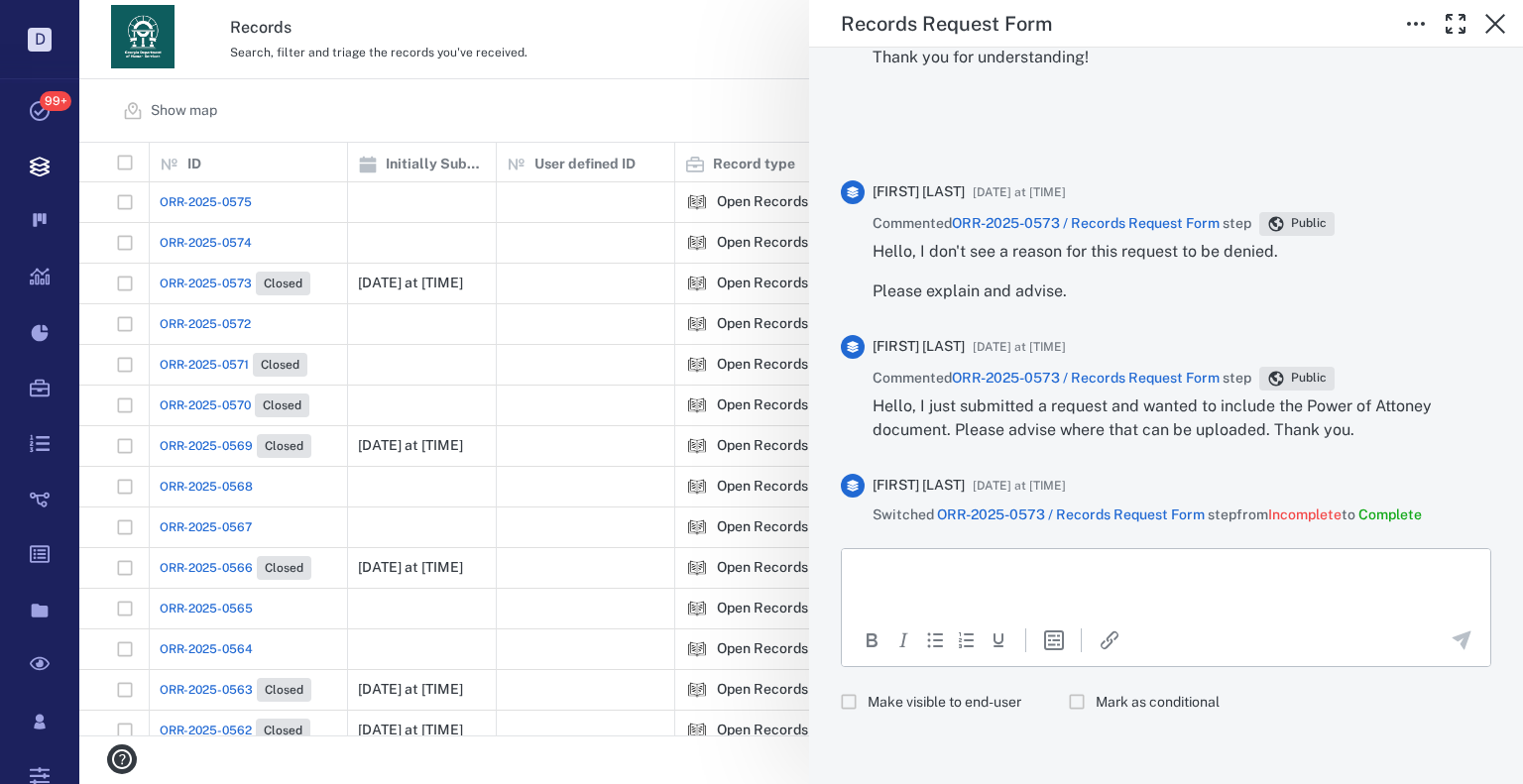 drag, startPoint x: 1186, startPoint y: 359, endPoint x: 1145, endPoint y: 718, distance: 361.33364 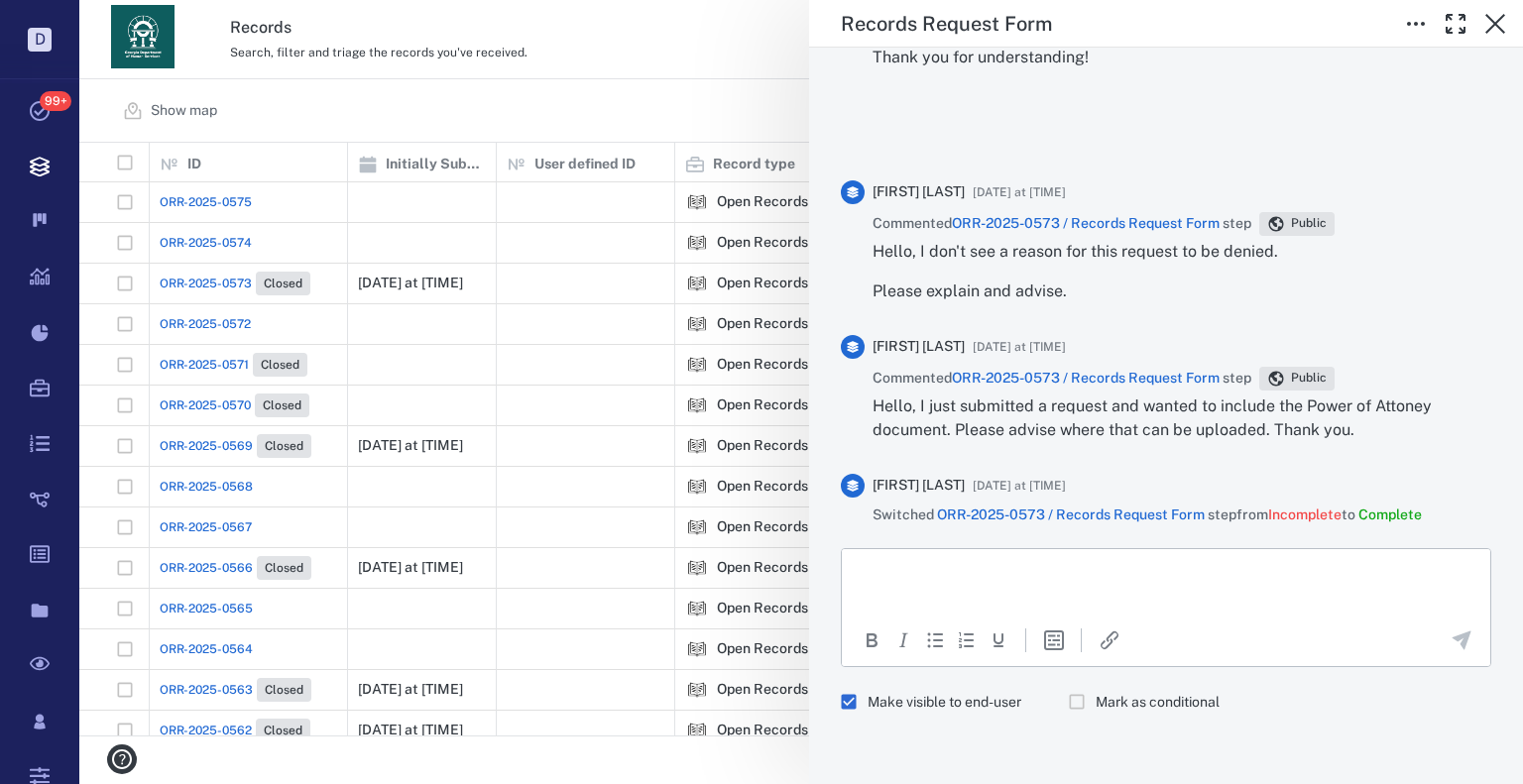 click at bounding box center [1166, 574] 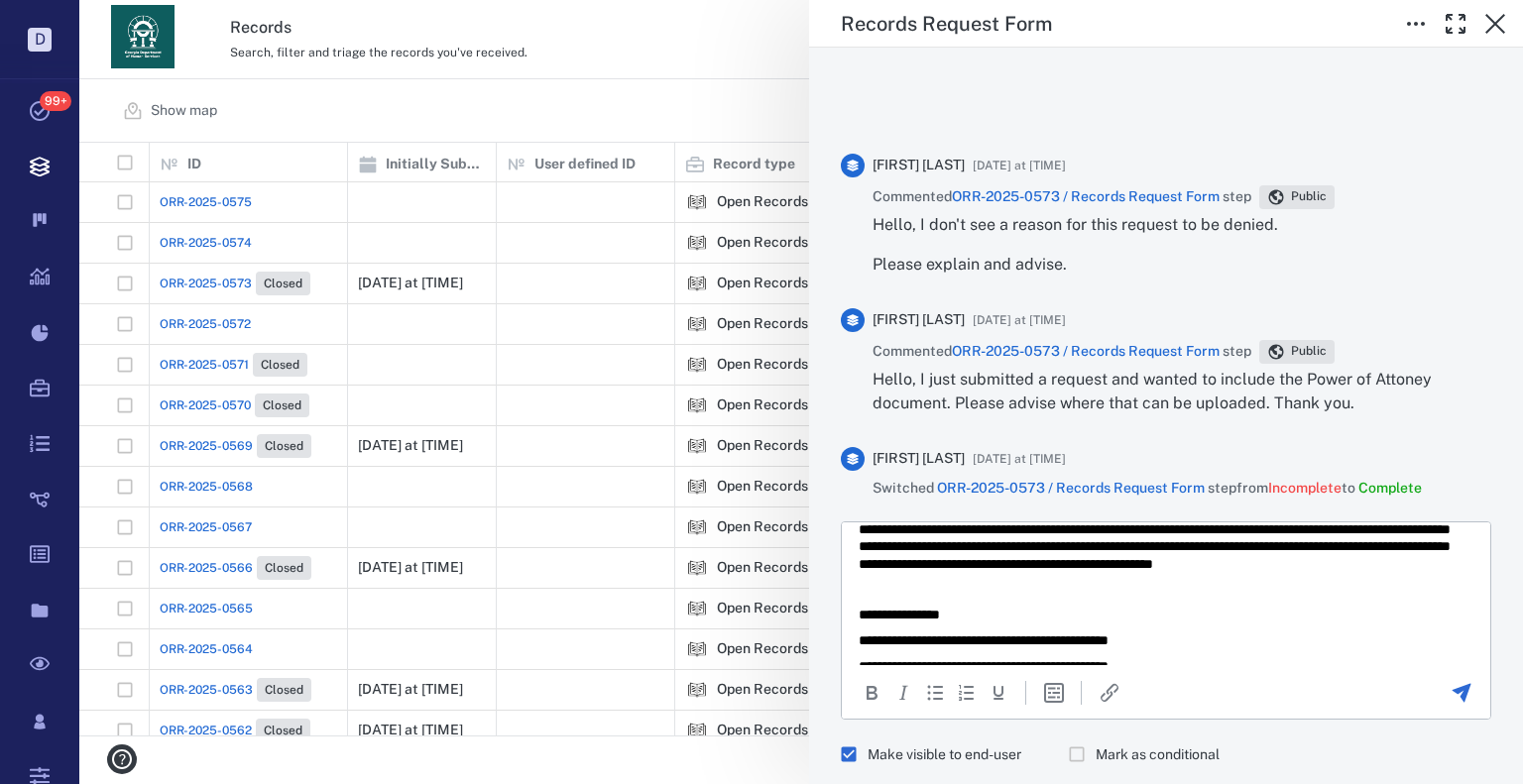 scroll, scrollTop: 0, scrollLeft: 0, axis: both 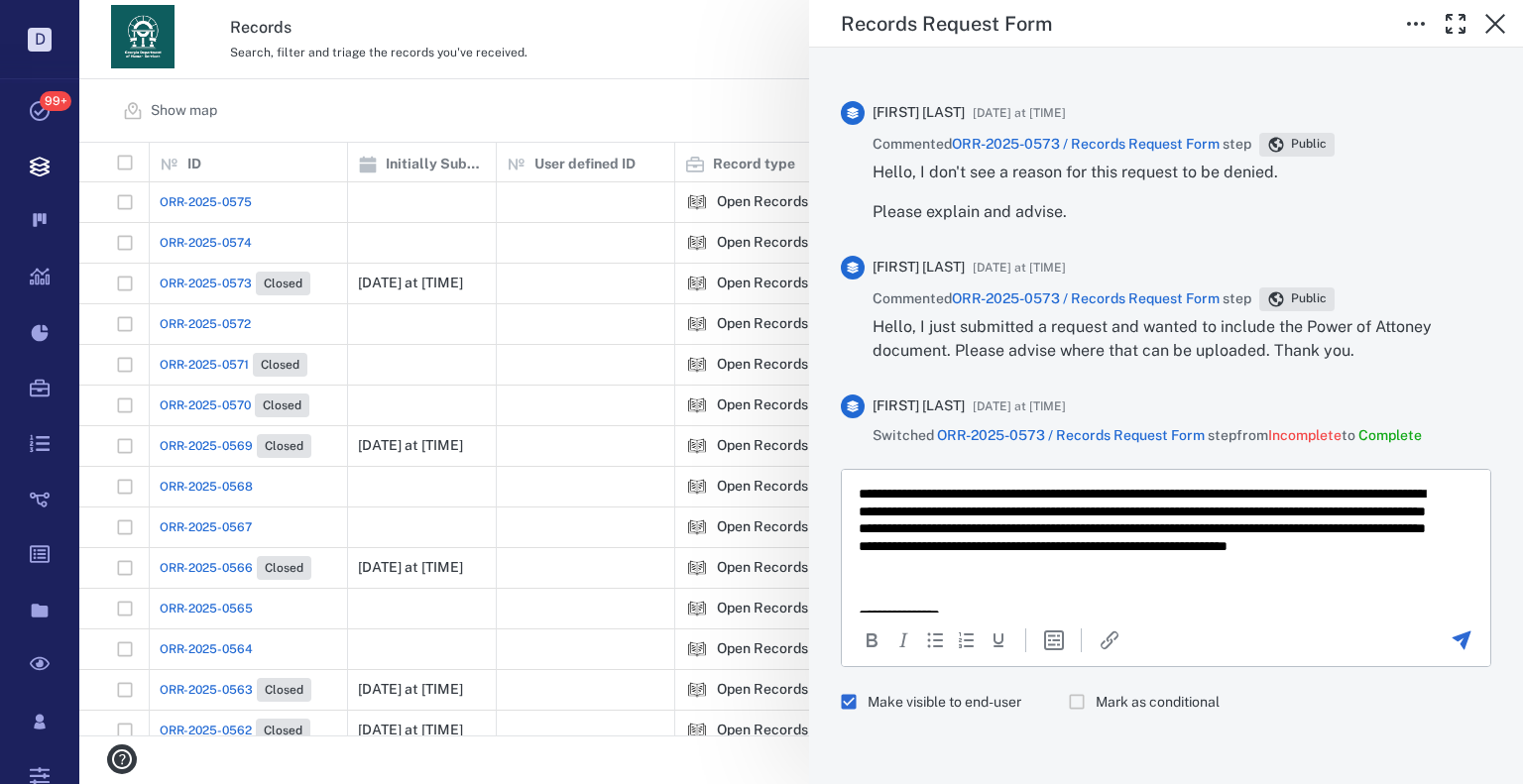 click 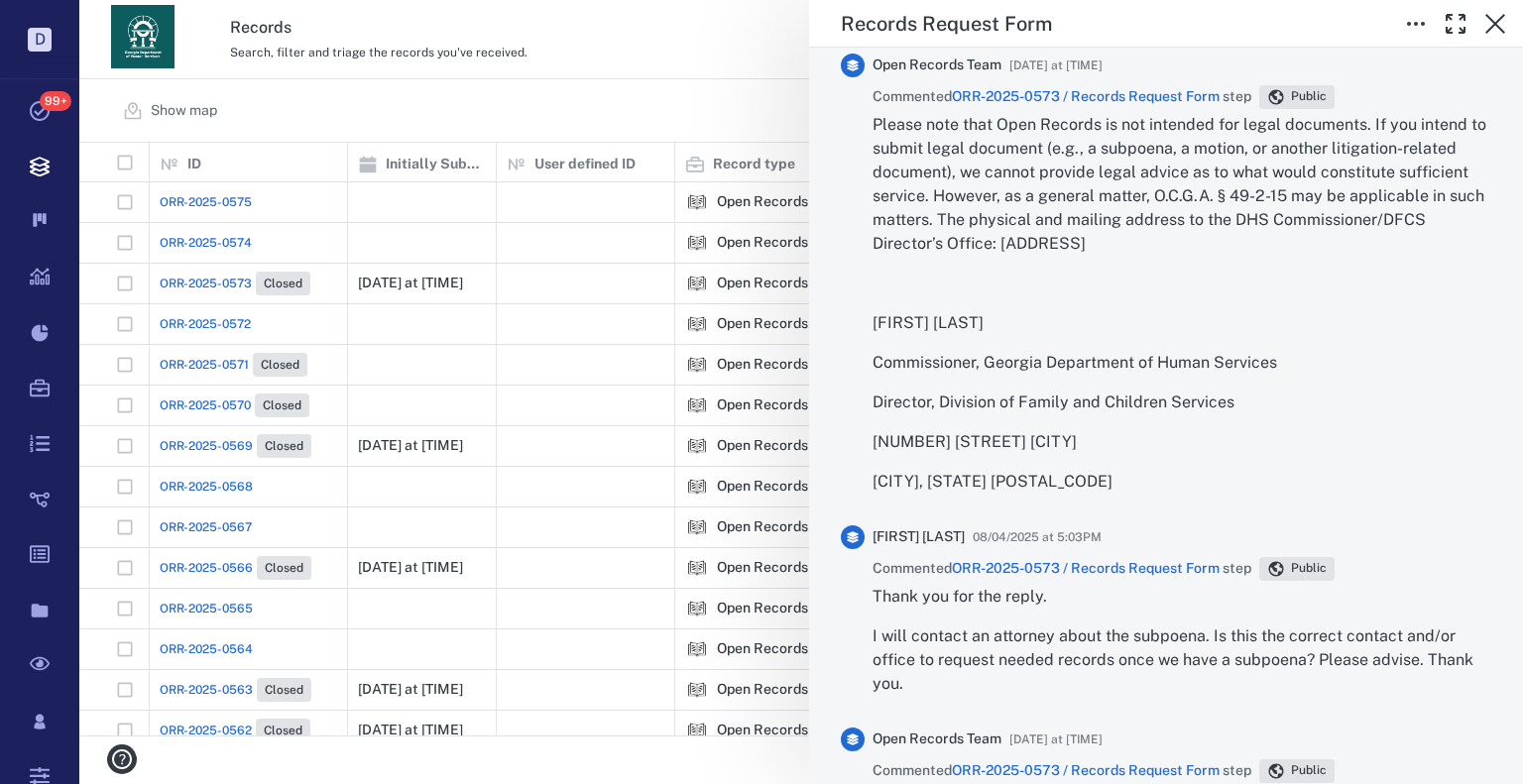scroll, scrollTop: 4110, scrollLeft: 0, axis: vertical 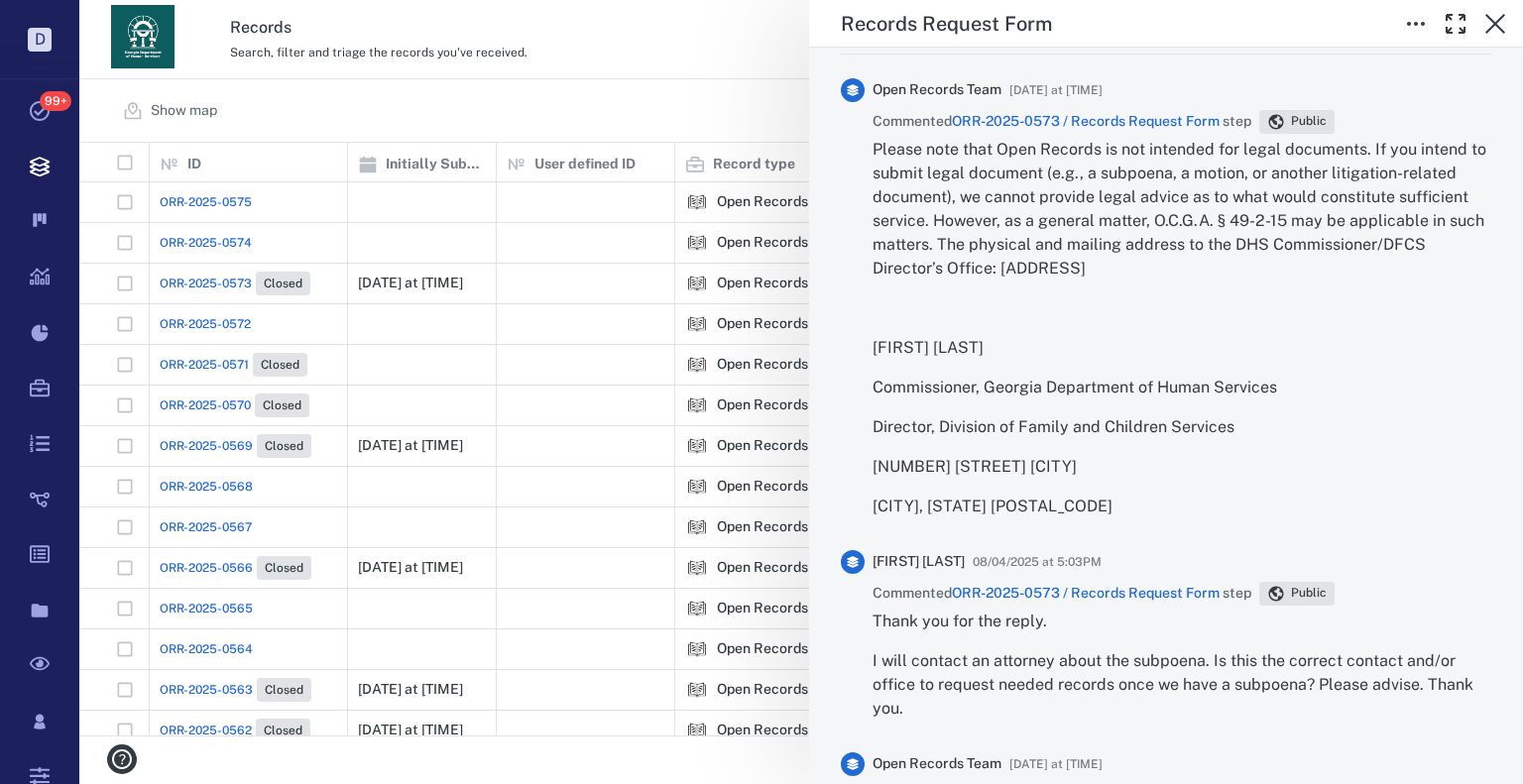click on "Records Request Form     Status Complete Type Form Record ORR-2025-0573 Responsible party Applicant Visibility Public Description Open Records
The Open Records Act (ORA), O.C.G.A. §50-18-70 et. seq., enacted by the Georgia General Assembly, places an emphasis on the importance of open government. In instituting the ORA, the General Assembly declared that in order to ensure transparency in government it is essential that the public have unencumbered access to public records. It is with this same intent that the Department of Human Services (DHS) introduces this policy to insure compliance with the ORA.
The policy of DHS is to comply with the provisions of the ORA when responding to requests for  documentation maintained by the Department. This policy requires timely response to requests  for information and mandates strict compliance with a process that facilitates the public inspection  of all public records, except those which are specifically exempted from disclosure." at bounding box center (801, 392) 